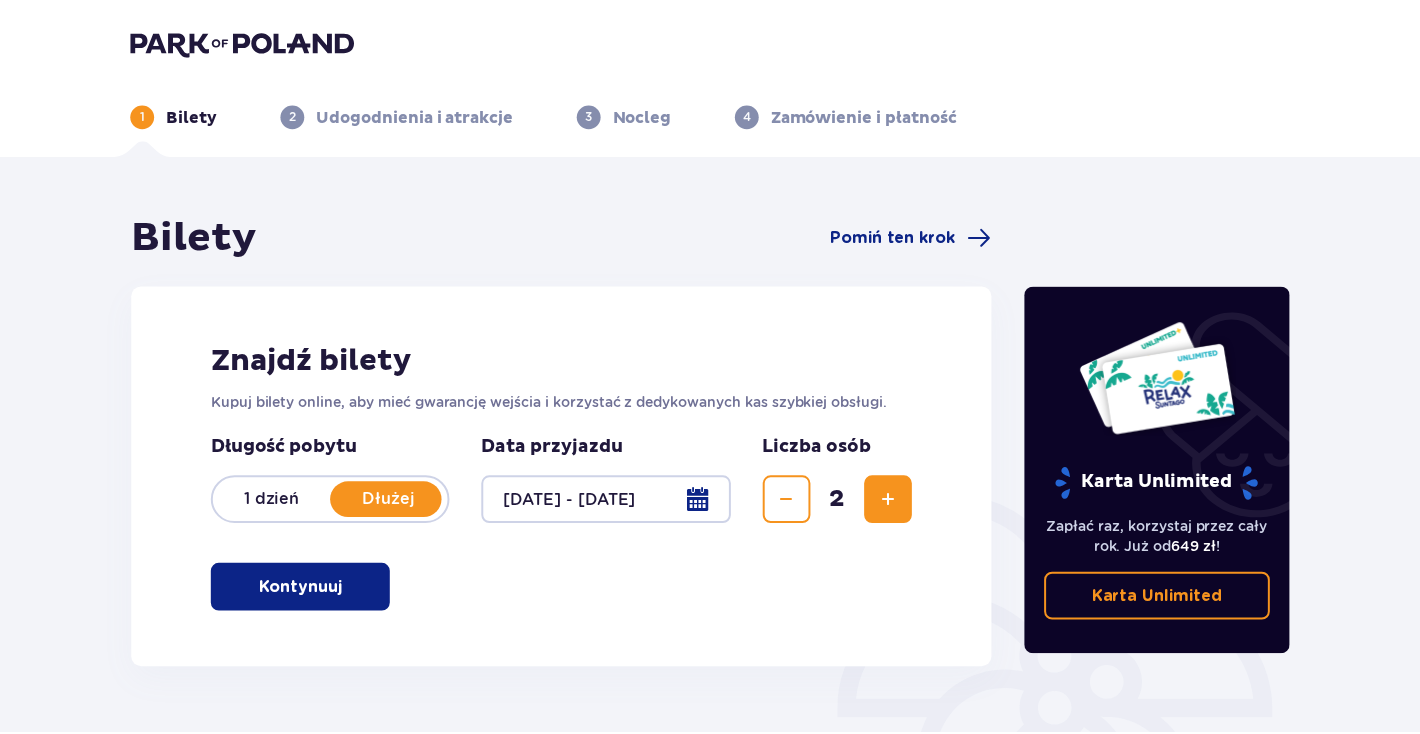 scroll, scrollTop: 0, scrollLeft: 0, axis: both 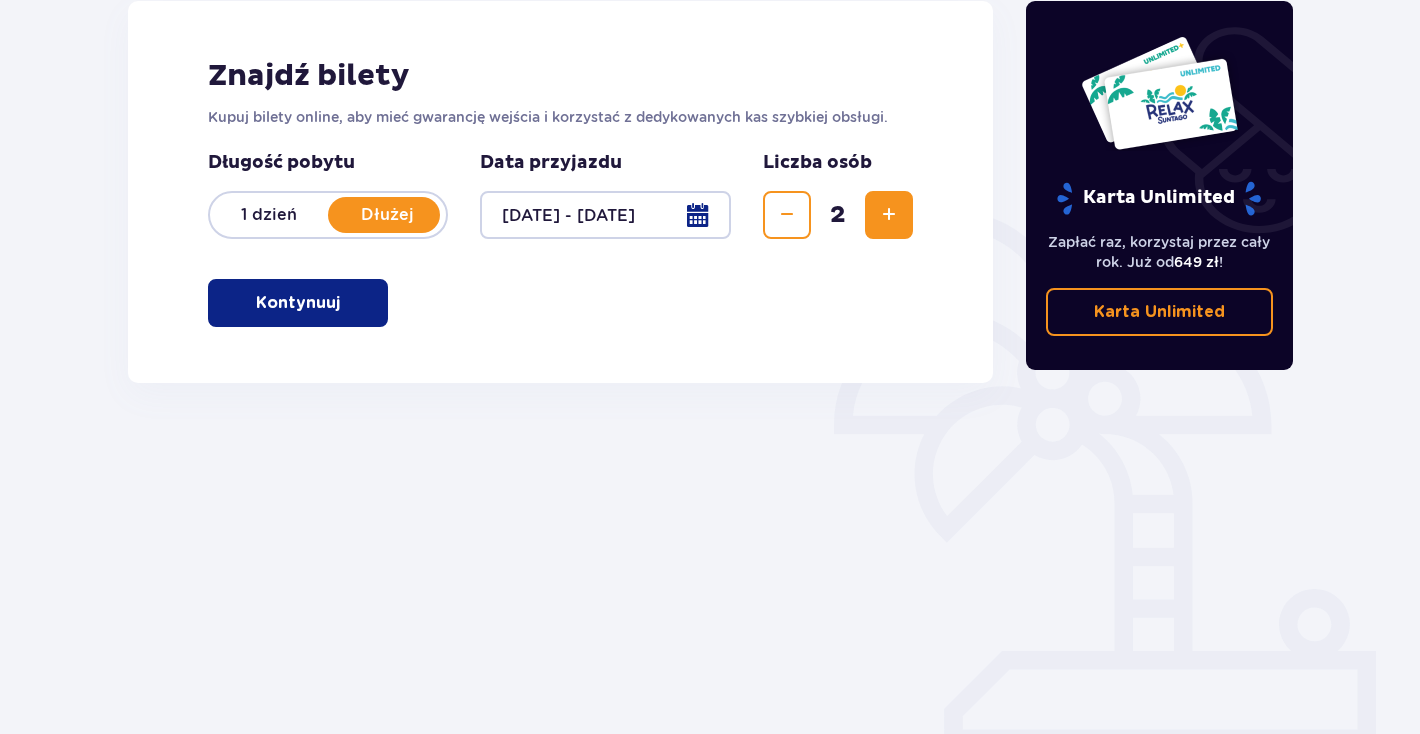 click on "Kontynuuj" at bounding box center (298, 303) 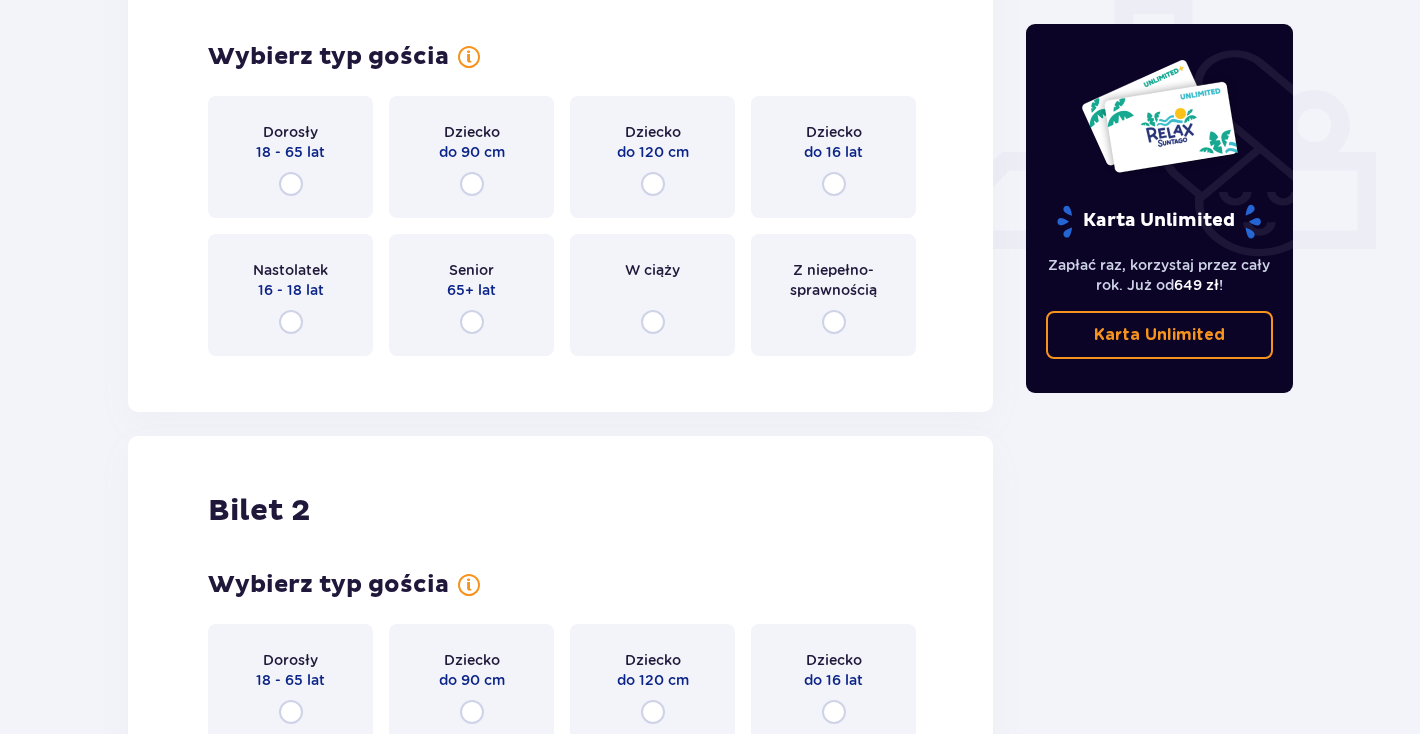 scroll, scrollTop: 716, scrollLeft: 0, axis: vertical 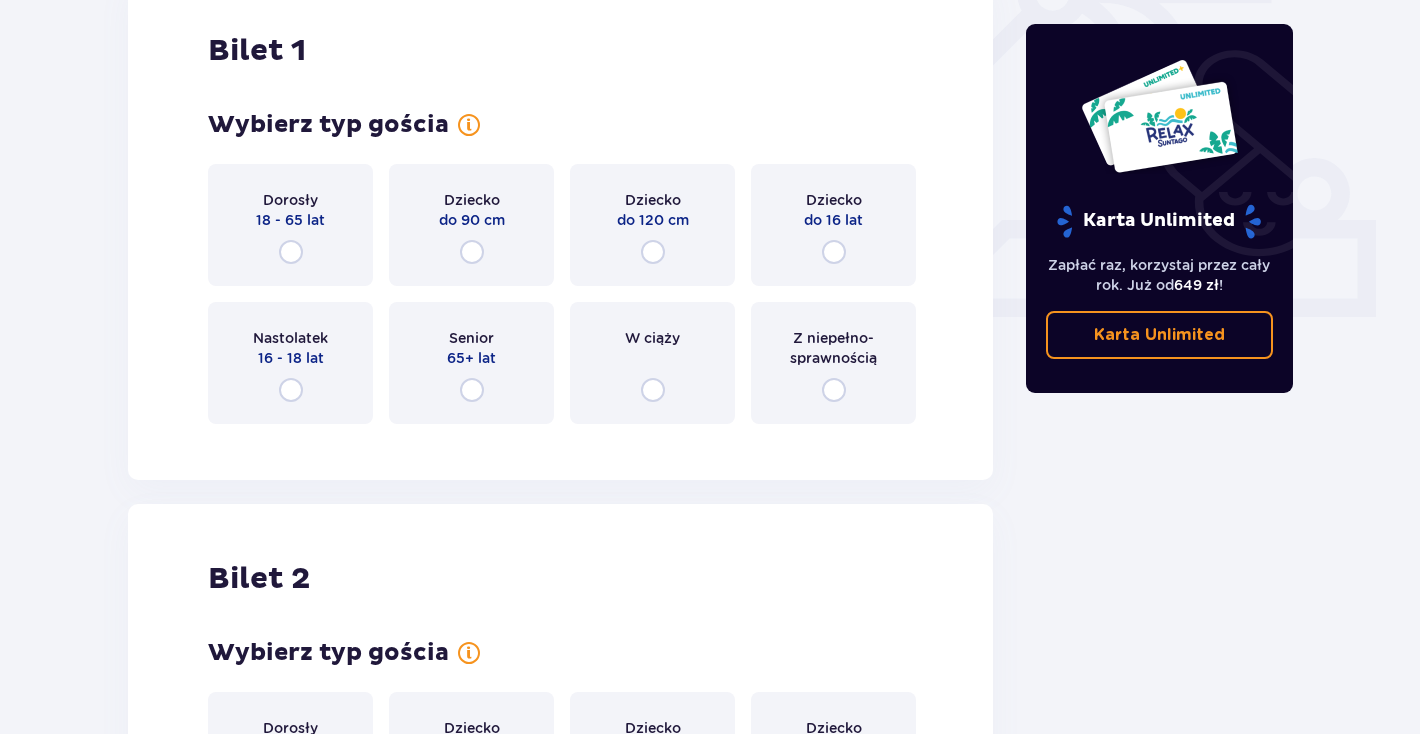 click at bounding box center [291, 252] 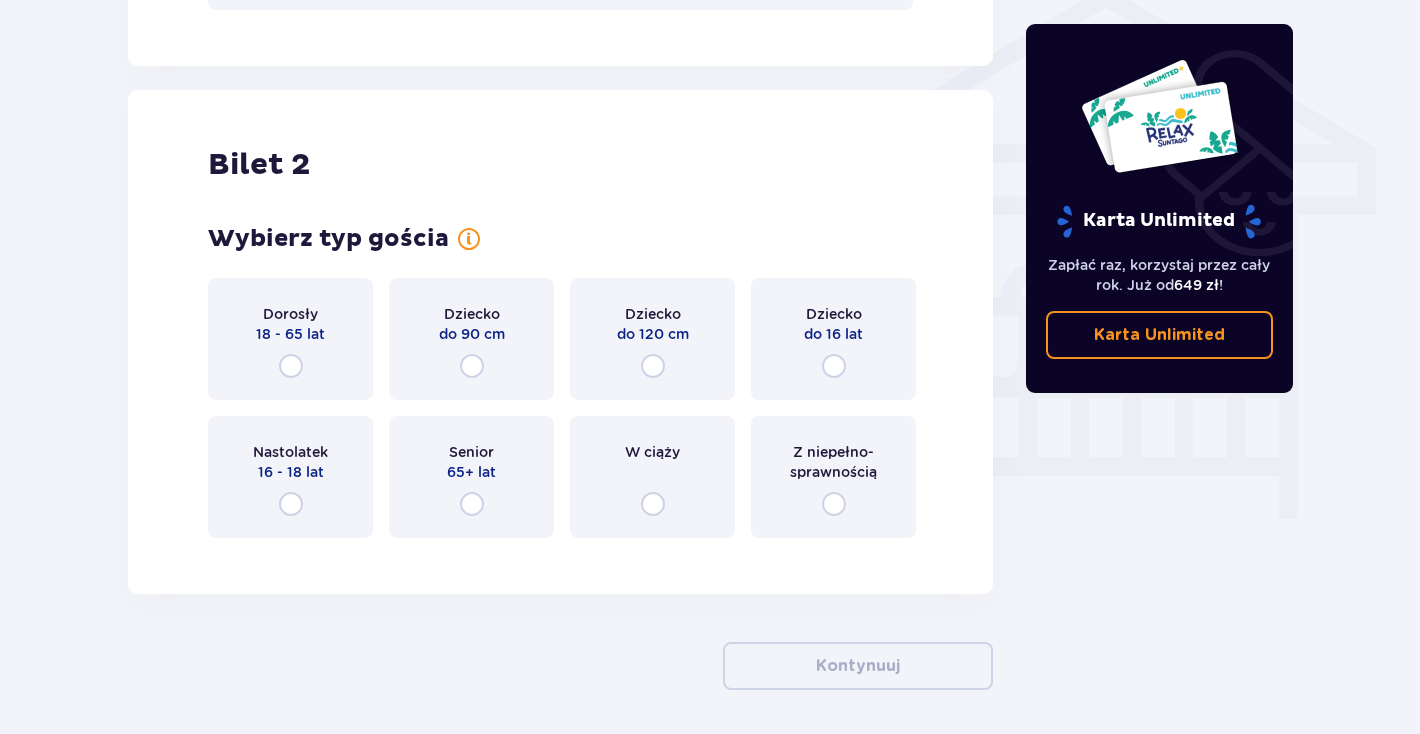 scroll, scrollTop: 1639, scrollLeft: 0, axis: vertical 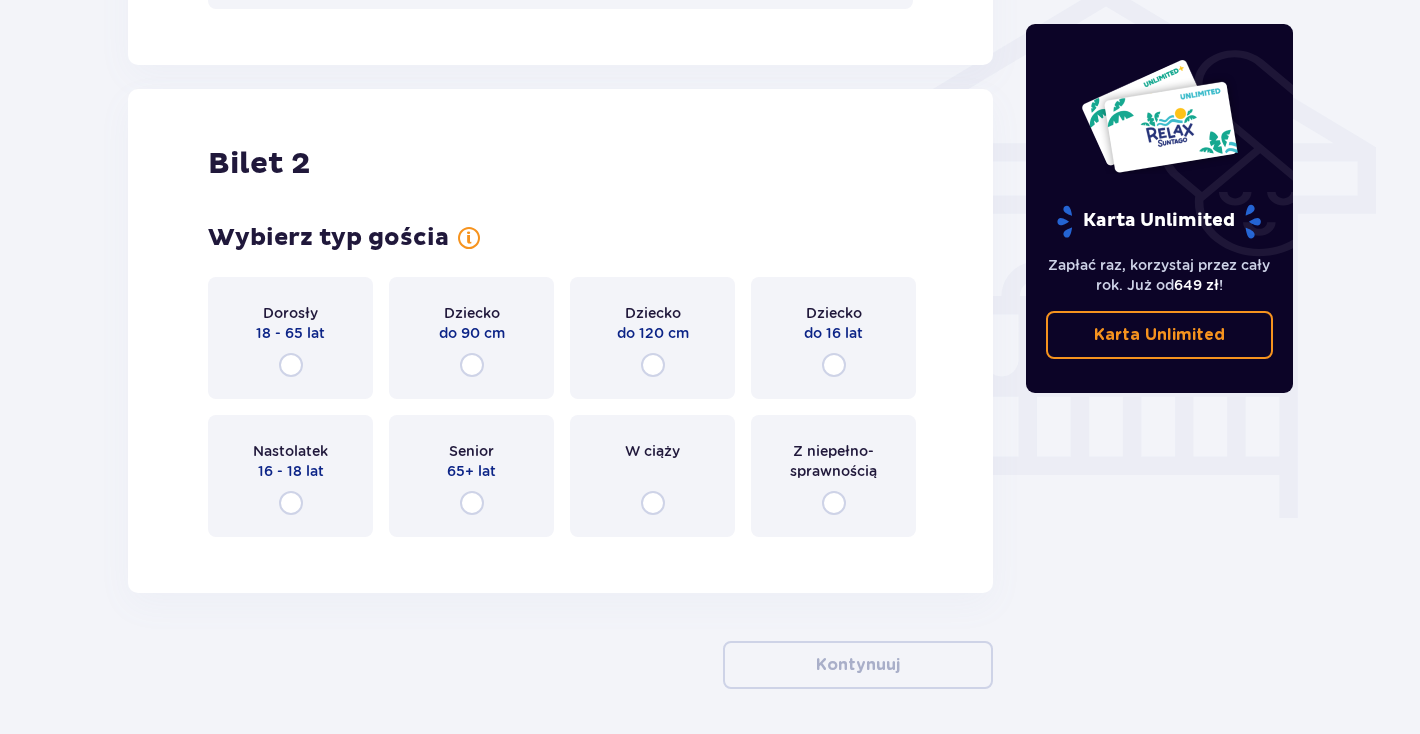 click at bounding box center [834, 365] 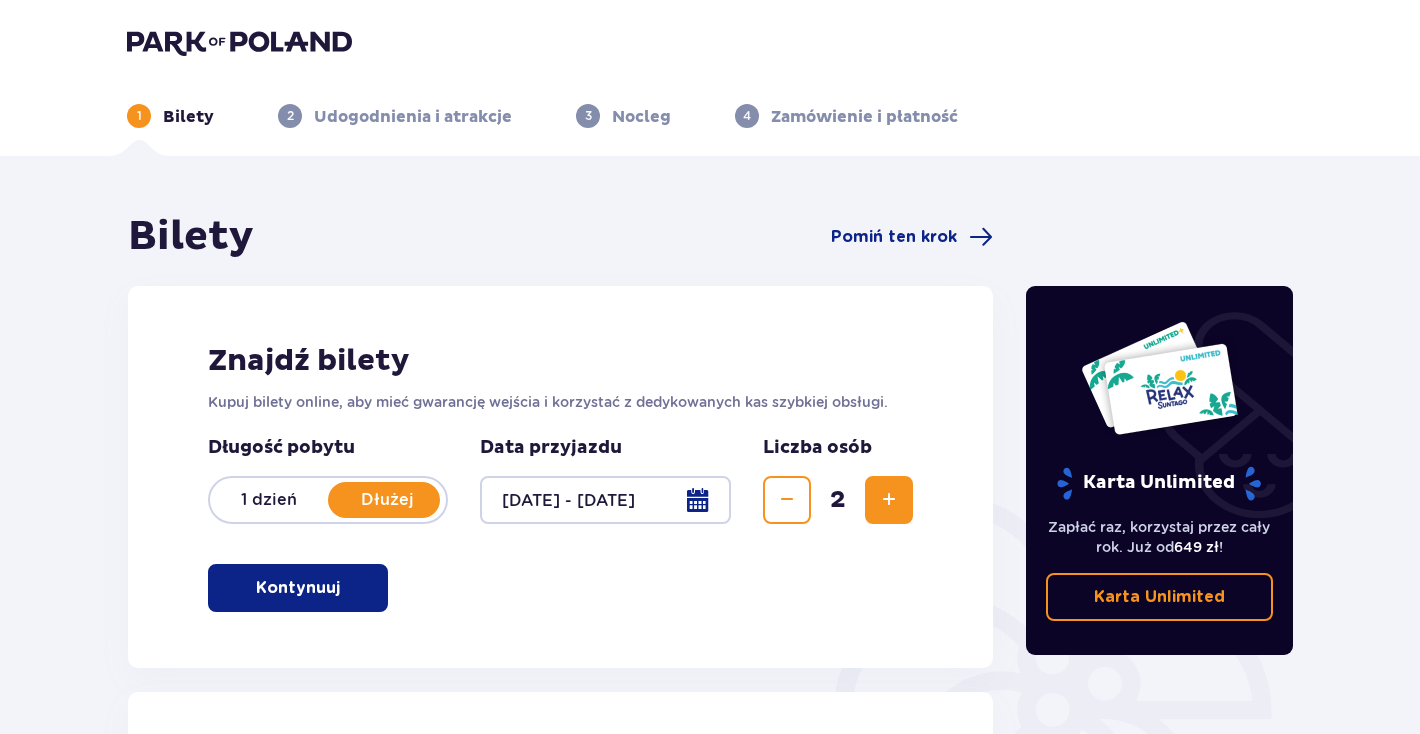 scroll, scrollTop: 0, scrollLeft: 0, axis: both 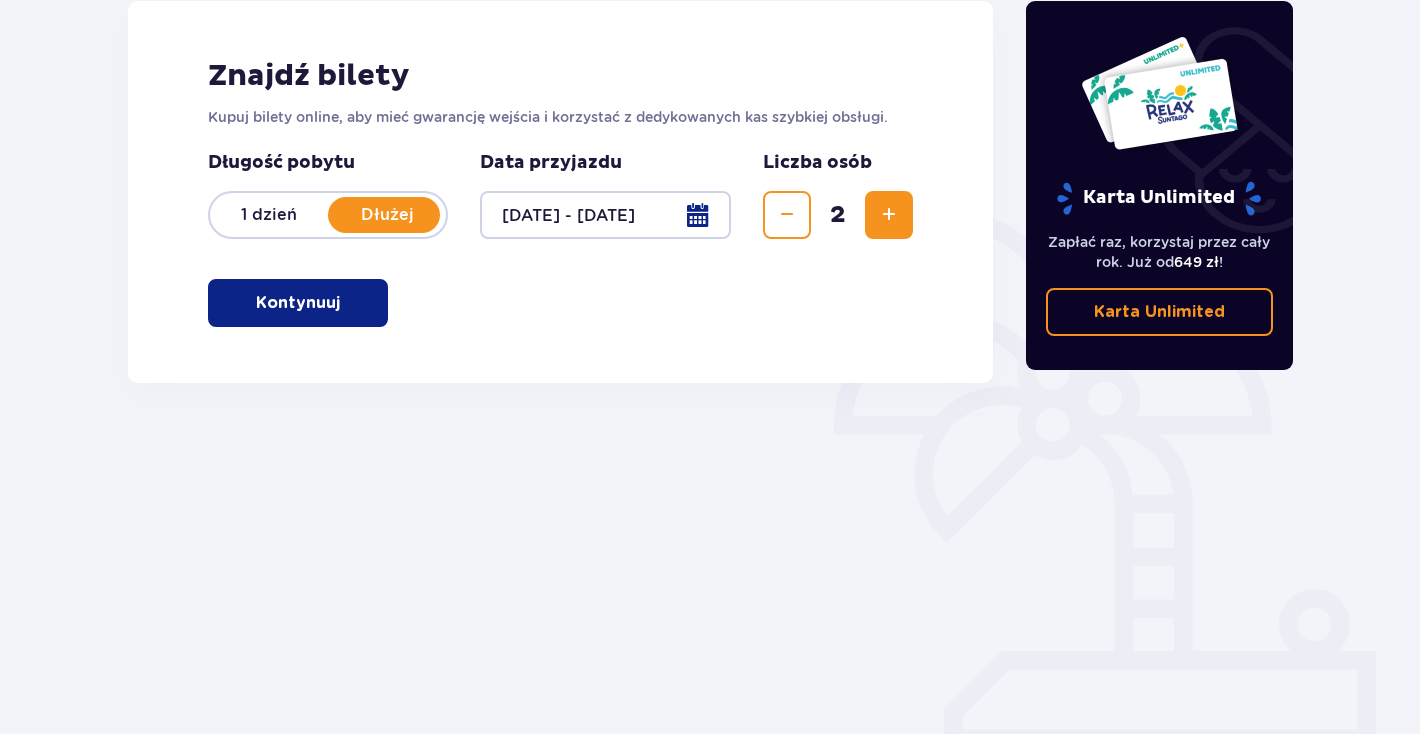 click at bounding box center (344, 303) 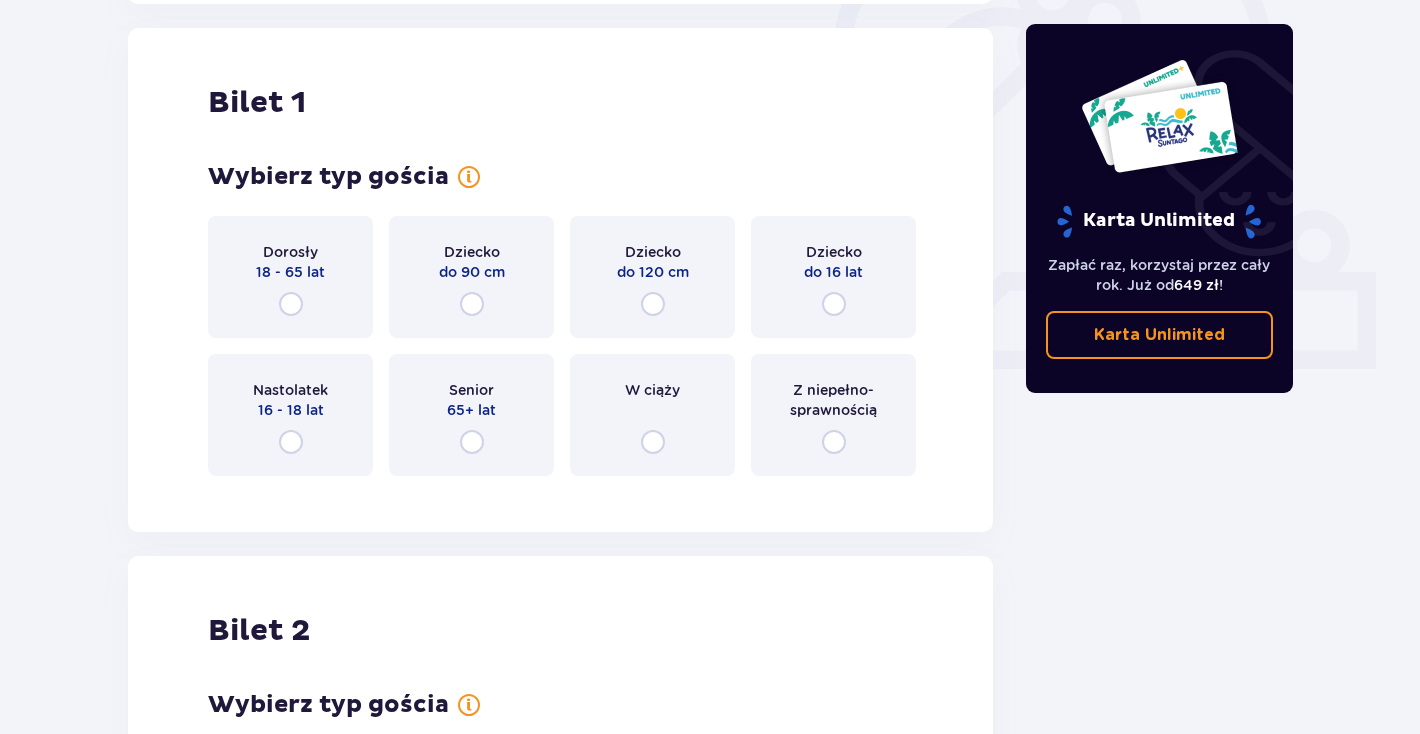 scroll, scrollTop: 668, scrollLeft: 0, axis: vertical 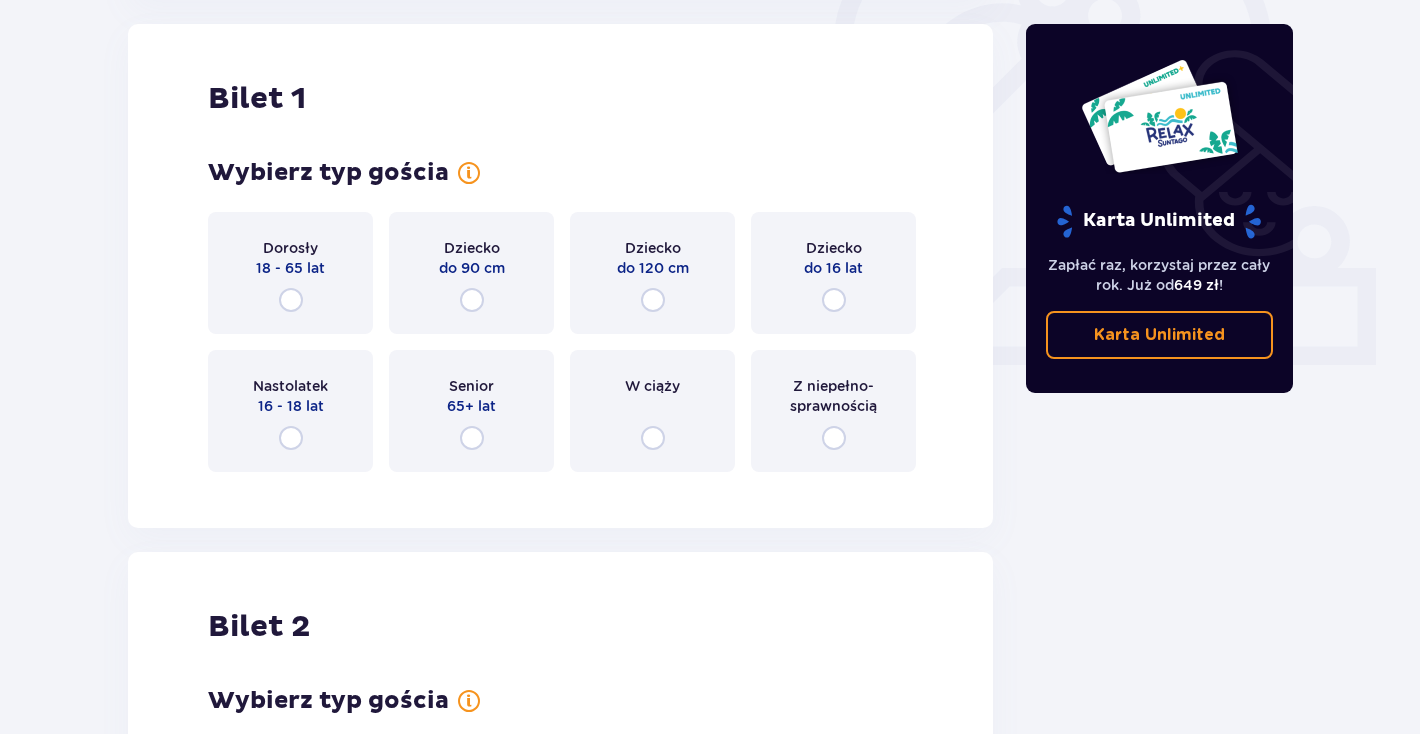 click at bounding box center [291, 300] 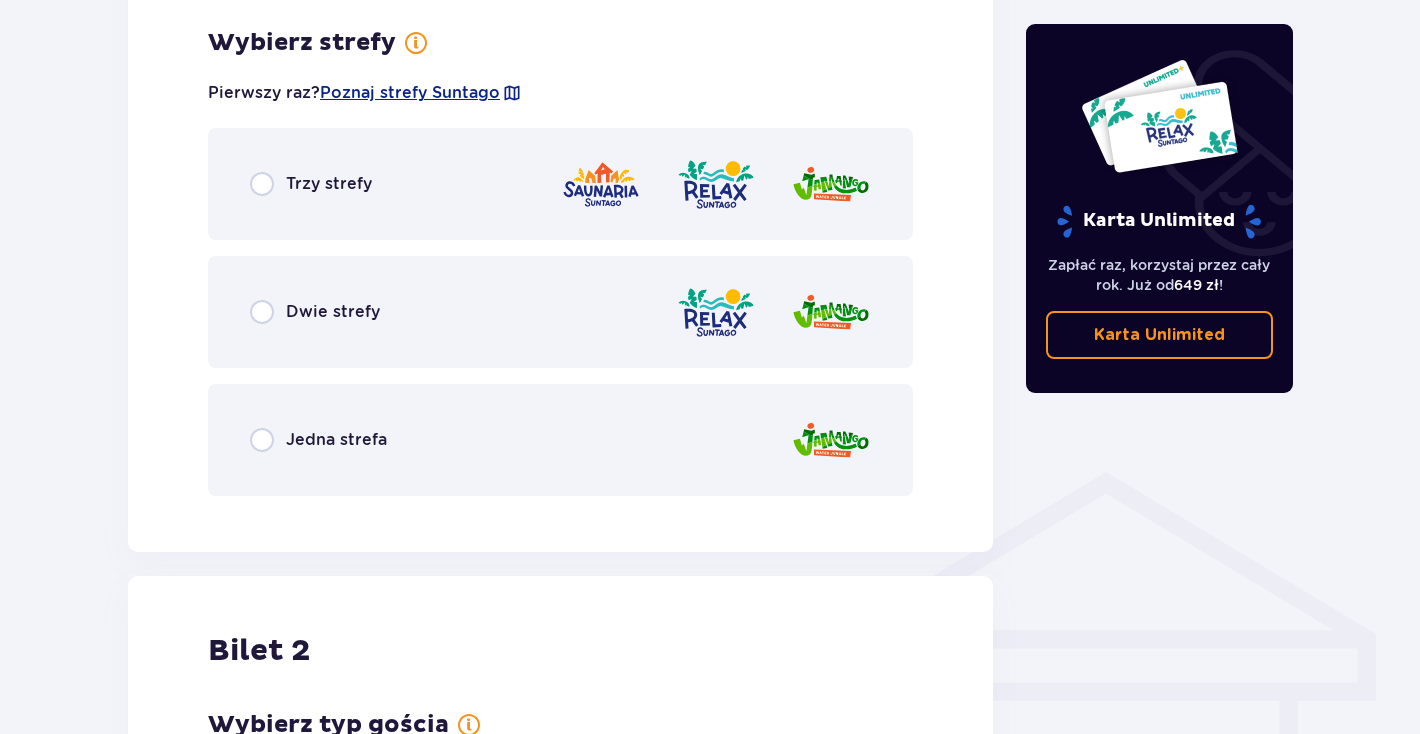 scroll, scrollTop: 1198, scrollLeft: 0, axis: vertical 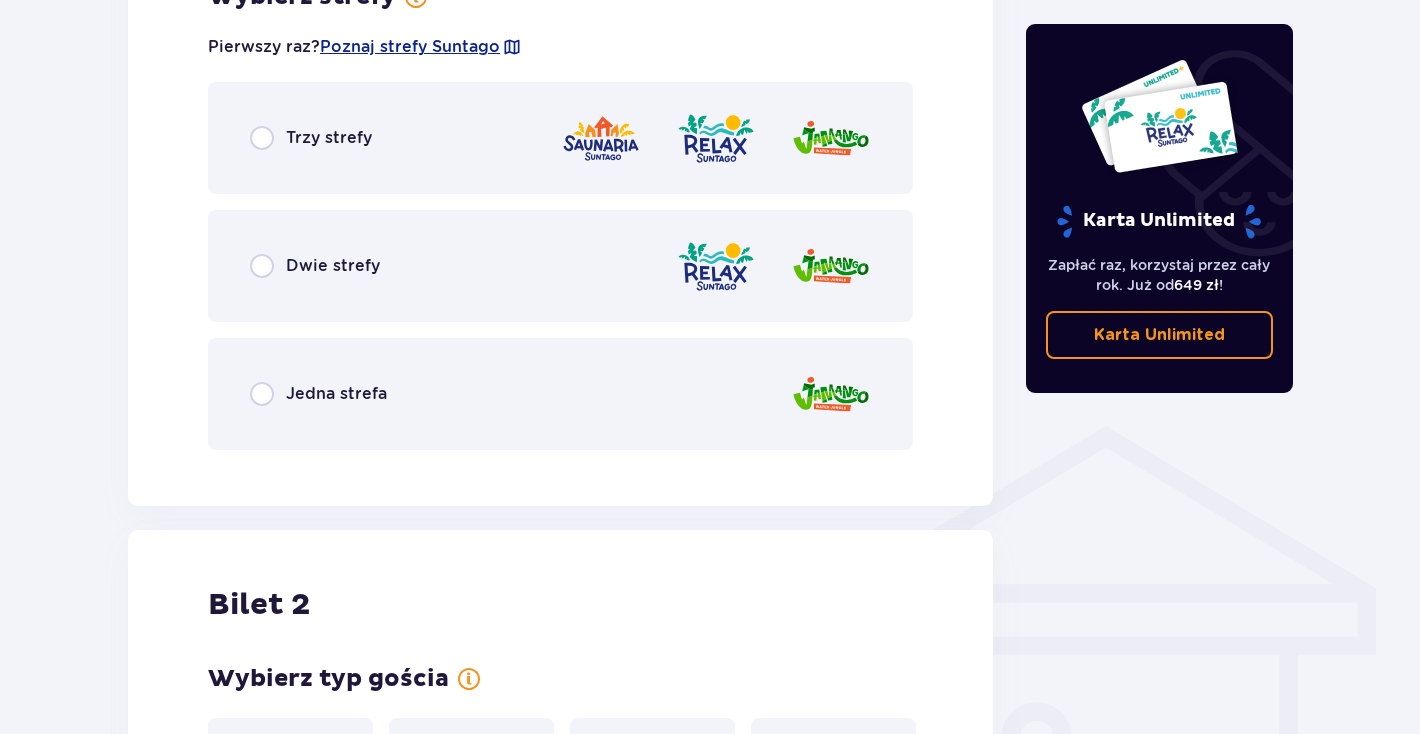 click at bounding box center [262, 394] 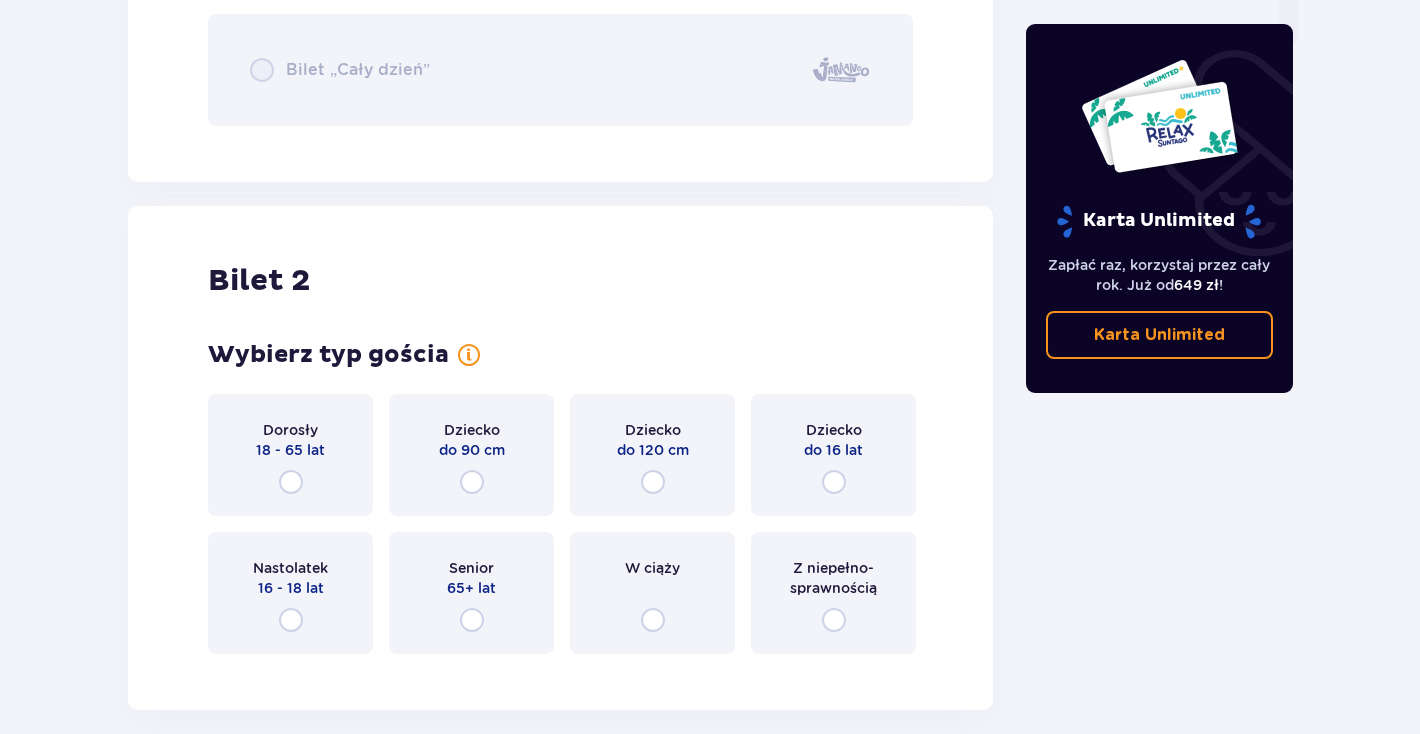 scroll, scrollTop: 2169, scrollLeft: 0, axis: vertical 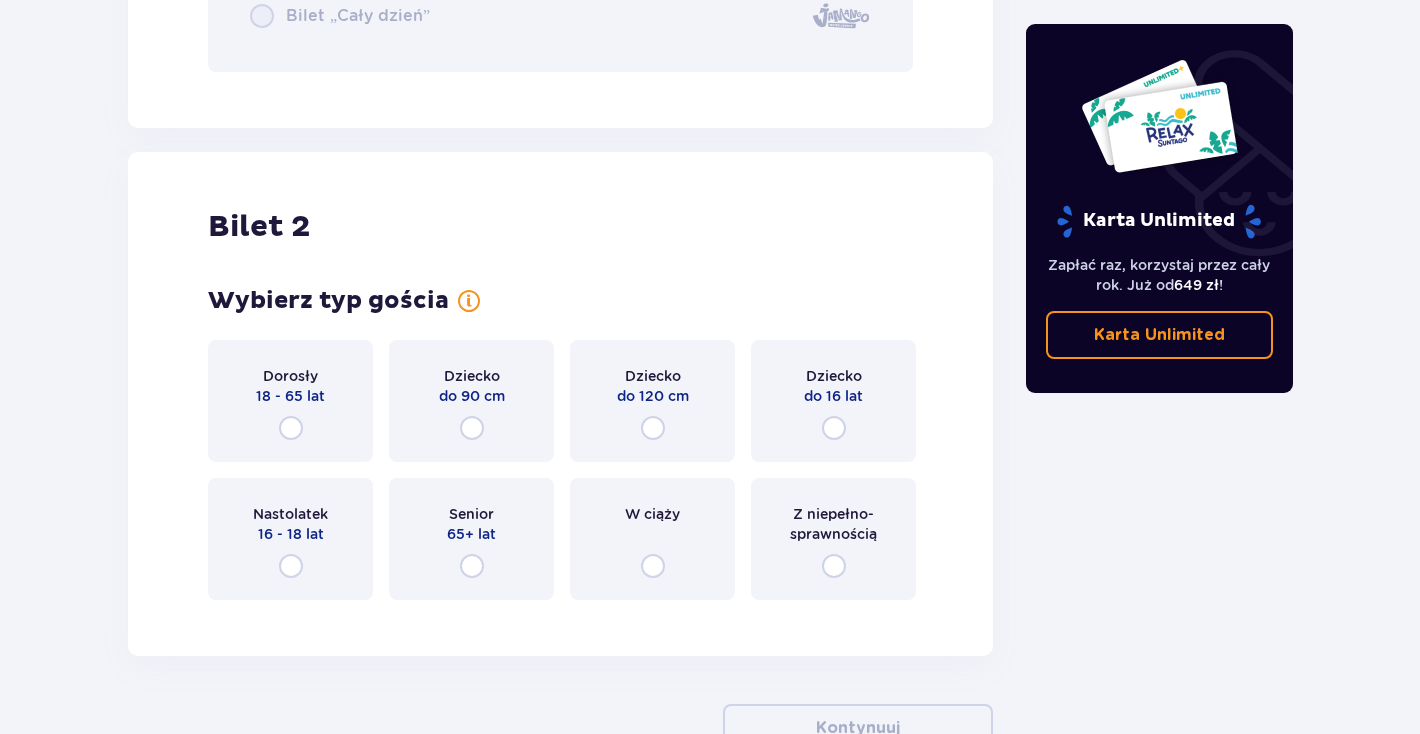 click at bounding box center [834, 428] 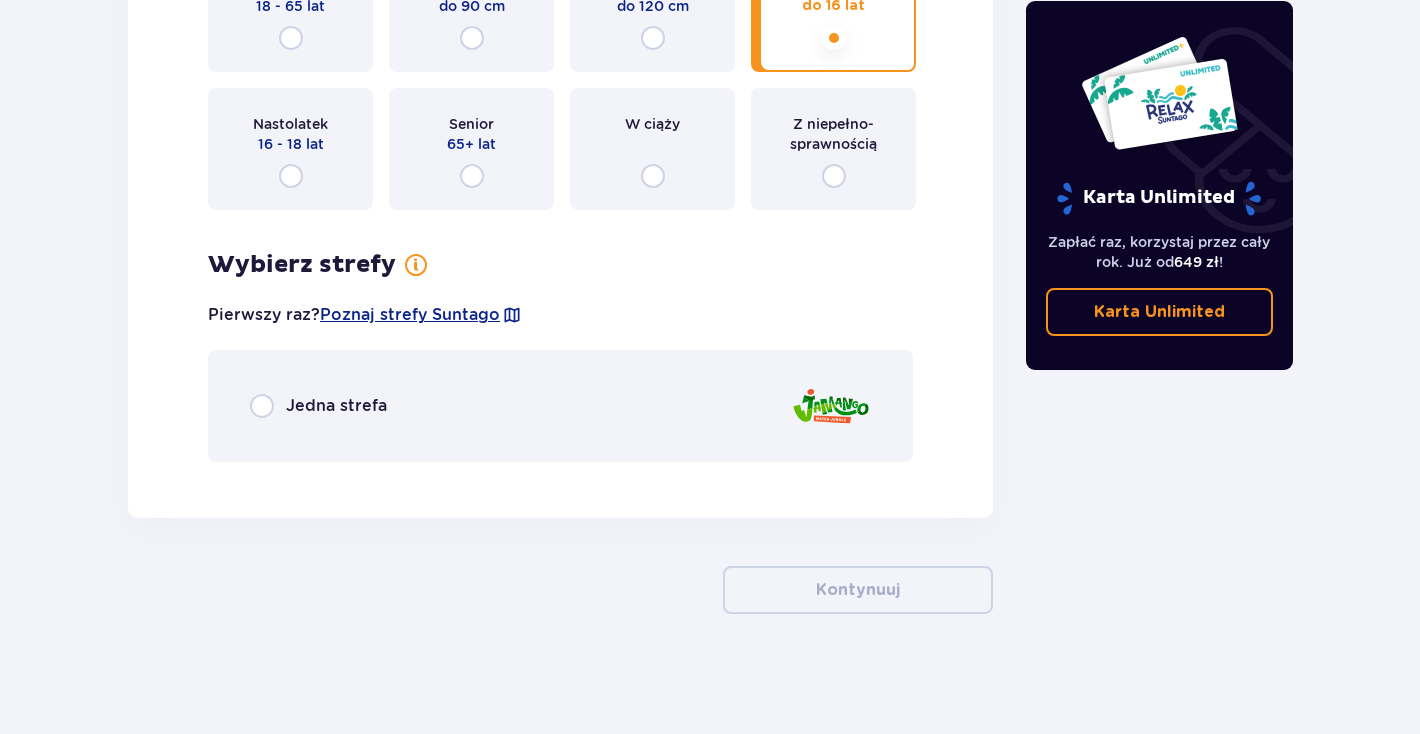 scroll, scrollTop: 2559, scrollLeft: 0, axis: vertical 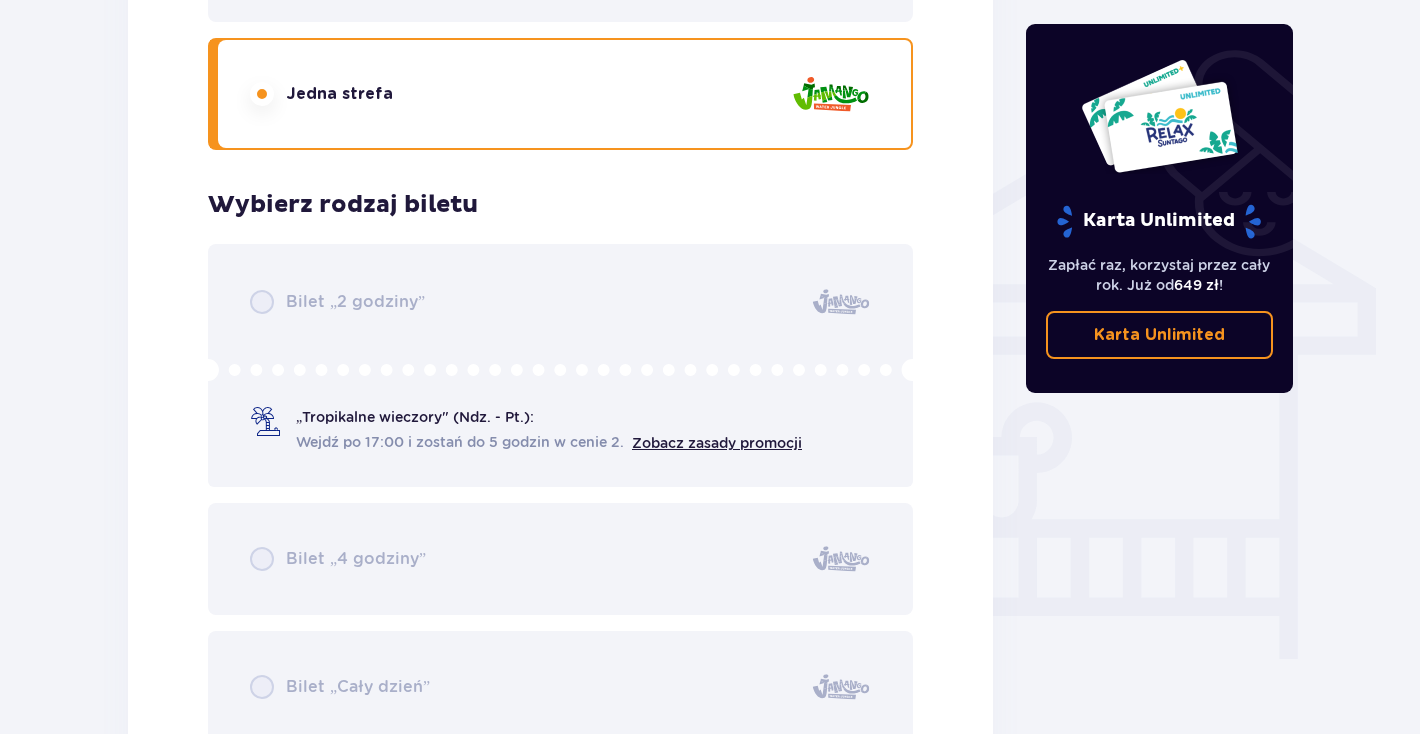 click on "Bilet „2 godziny”   „Tropikalne wieczory" (Ndz. - Pt.): Wejdź po 17:00 i zostań do 5 godzin w cenie 2. Zobacz zasady promocji Bilet „4 godziny”   Bilet „Cały dzień”" at bounding box center (560, 493) 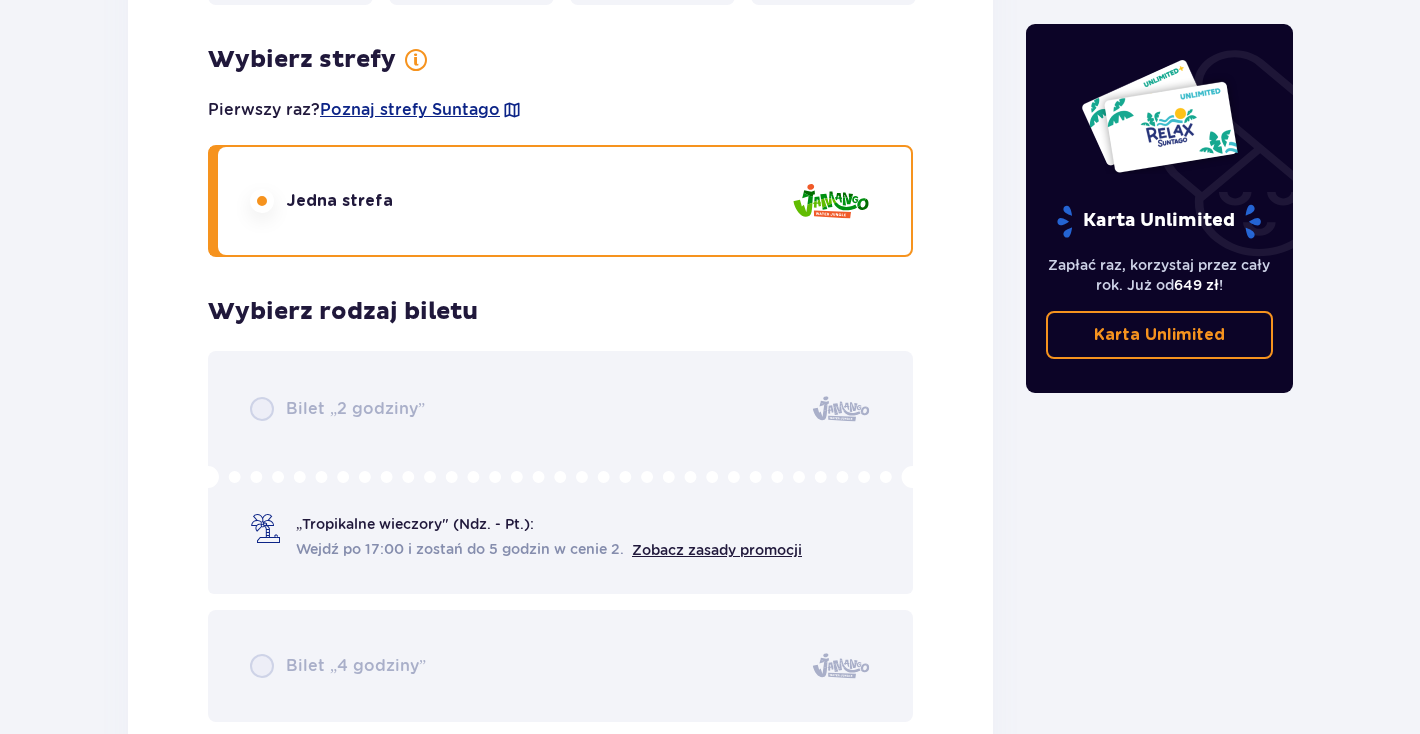scroll, scrollTop: 2772, scrollLeft: 0, axis: vertical 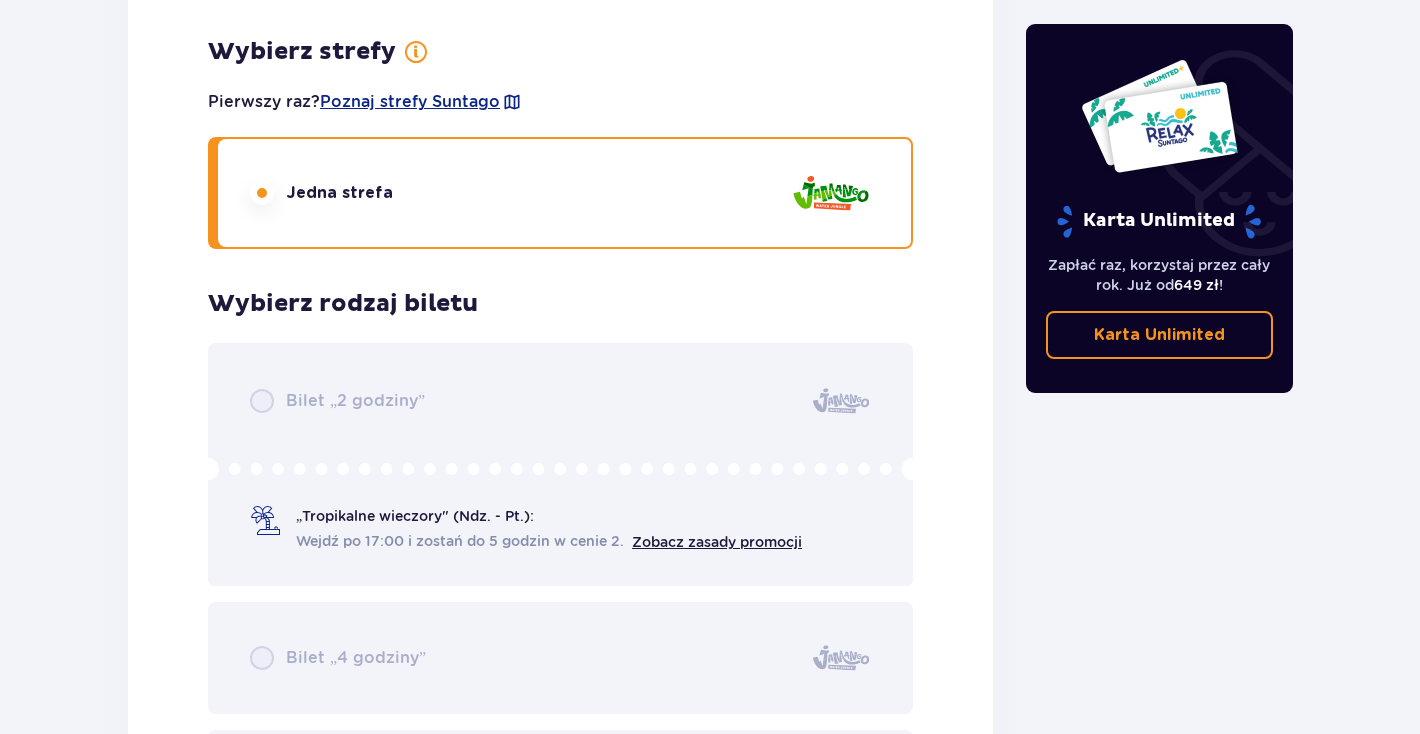 click on "Bilet „2 godziny”   „Tropikalne wieczory" (Ndz. - Pt.): Wejdź po 17:00 i zostań do 5 godzin w cenie 2. Zobacz zasady promocji Bilet „4 godziny”   Bilet „Cały dzień”" at bounding box center (560, 592) 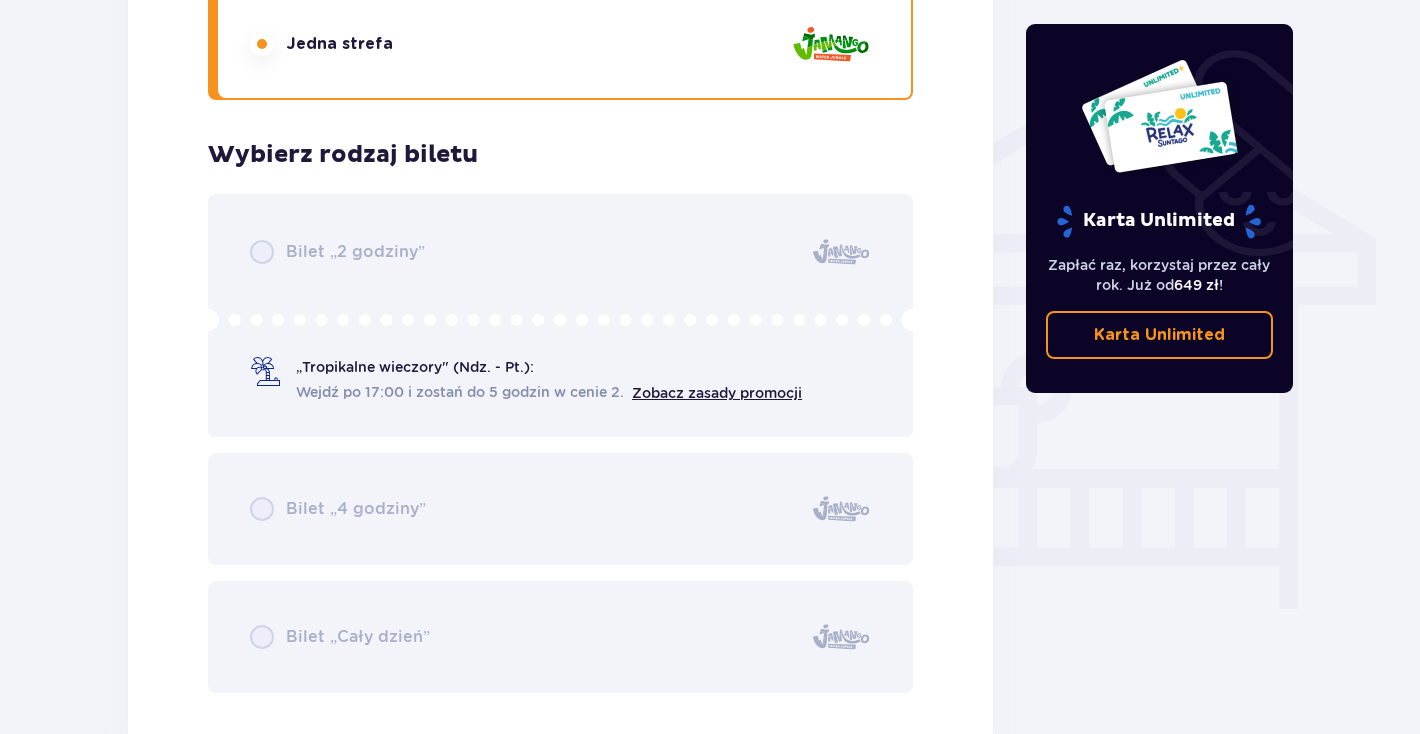 scroll, scrollTop: 1549, scrollLeft: 0, axis: vertical 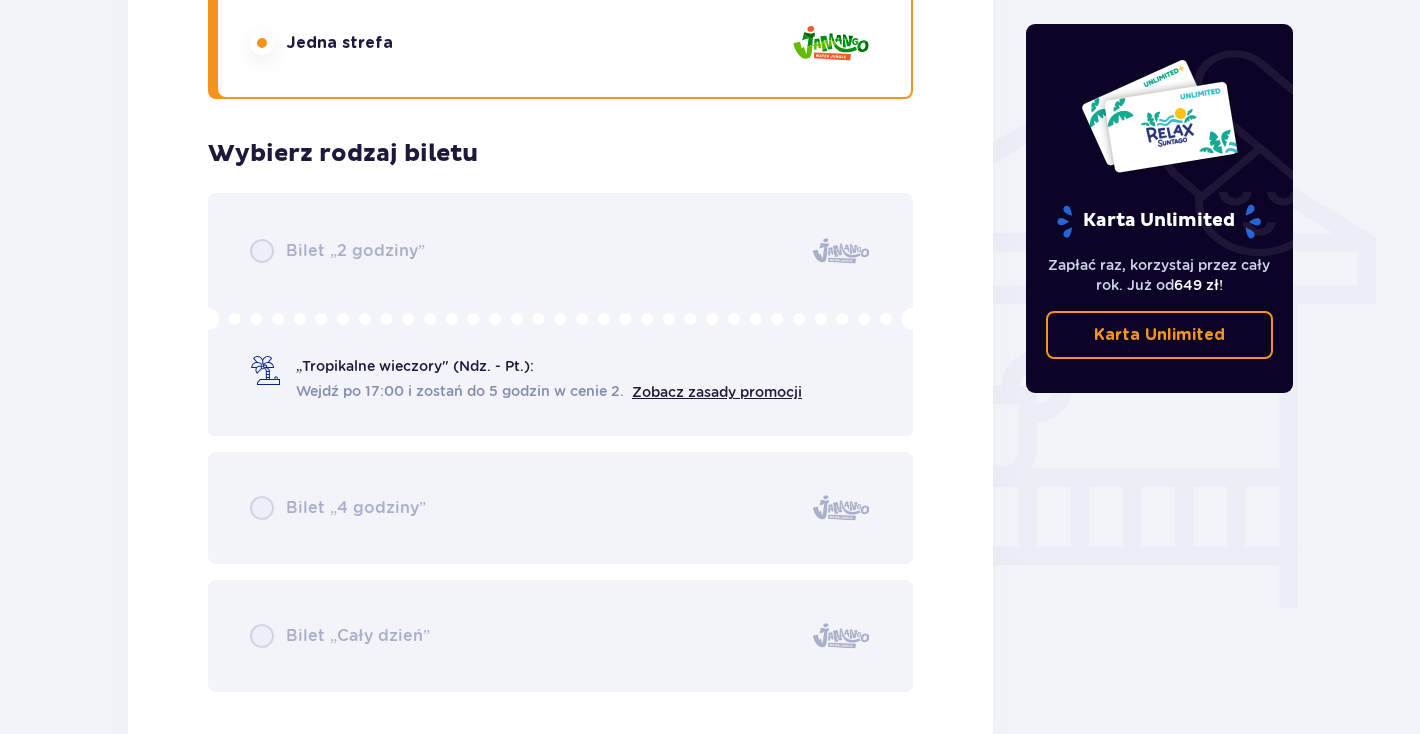 click on "Bilet „2 godziny”   „Tropikalne wieczory" (Ndz. - Pt.): Wejdź po 17:00 i zostań do 5 godzin w cenie 2. Zobacz zasady promocji Bilet „4 godziny”   Bilet „Cały dzień”" at bounding box center [560, 442] 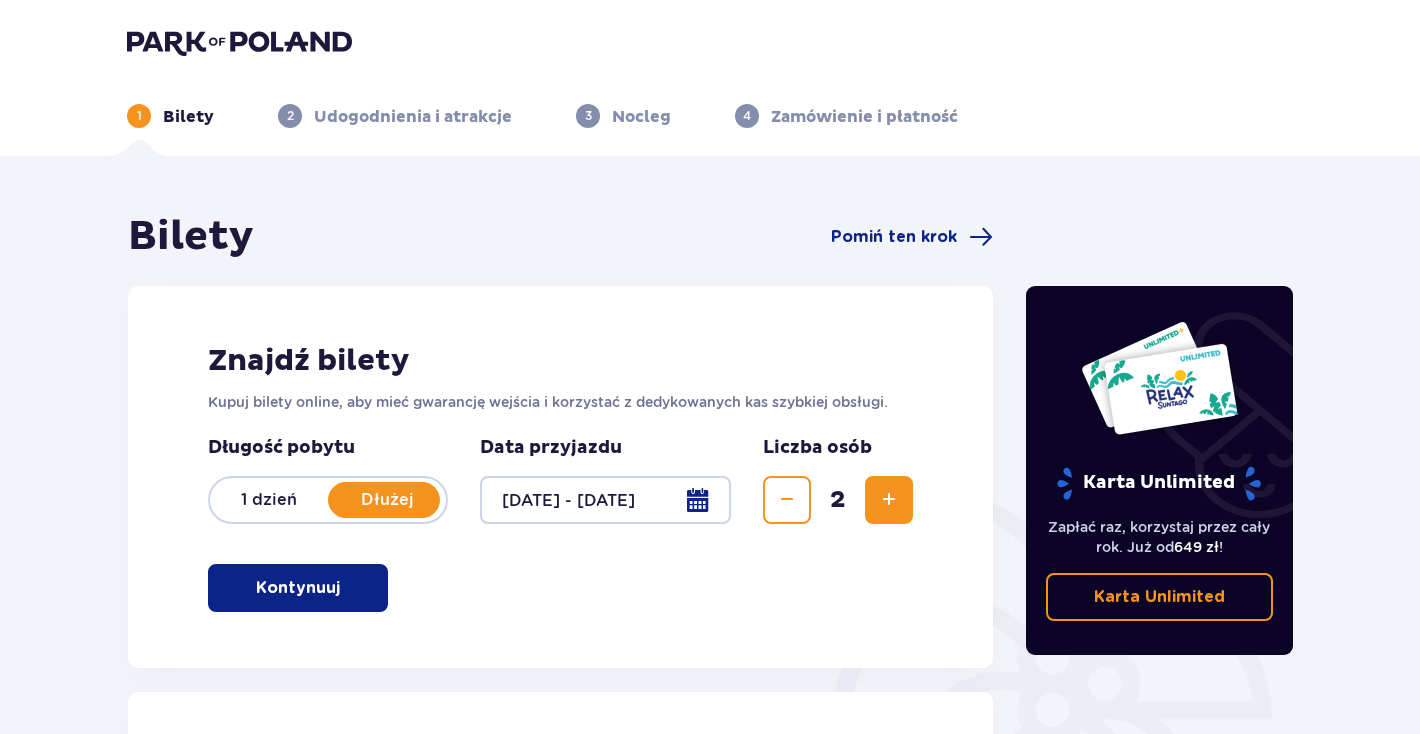 scroll, scrollTop: 0, scrollLeft: 0, axis: both 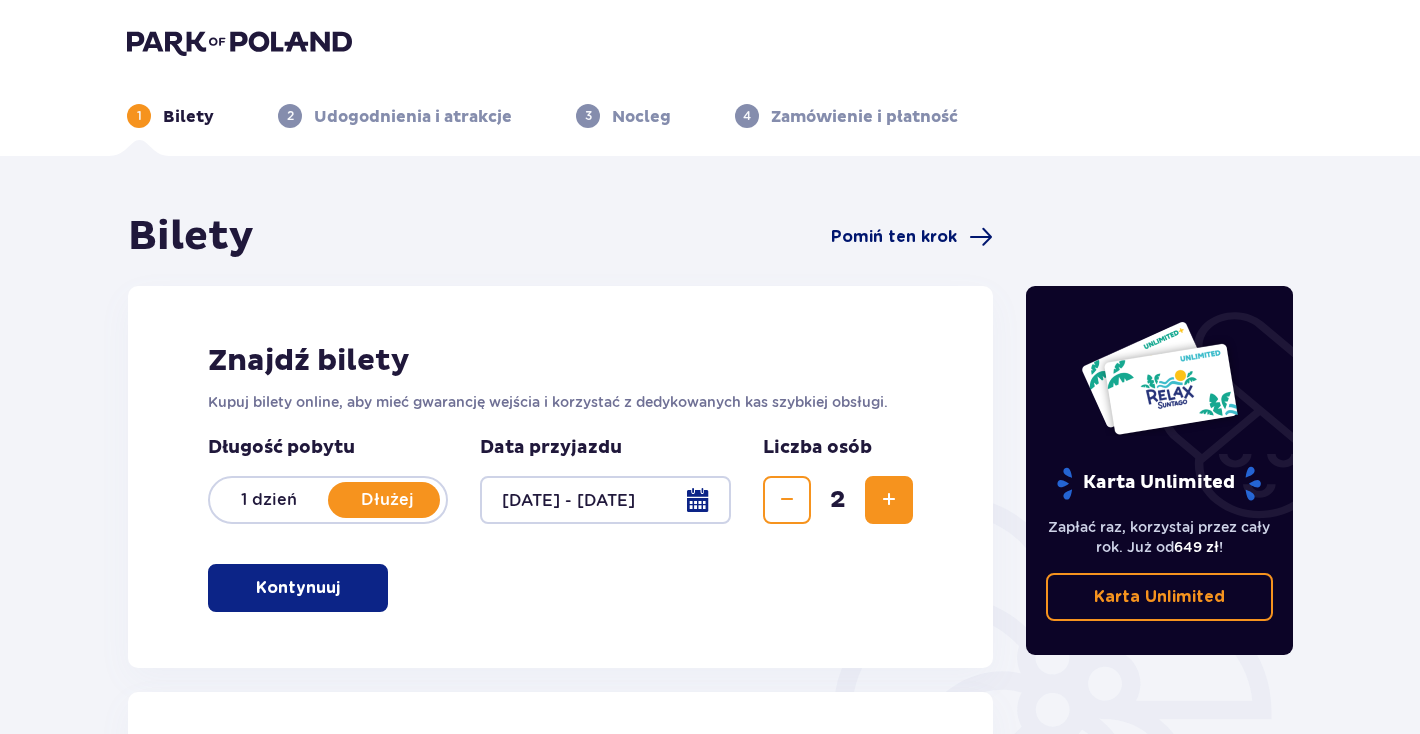 click on "Pomiń ten krok" at bounding box center [894, 237] 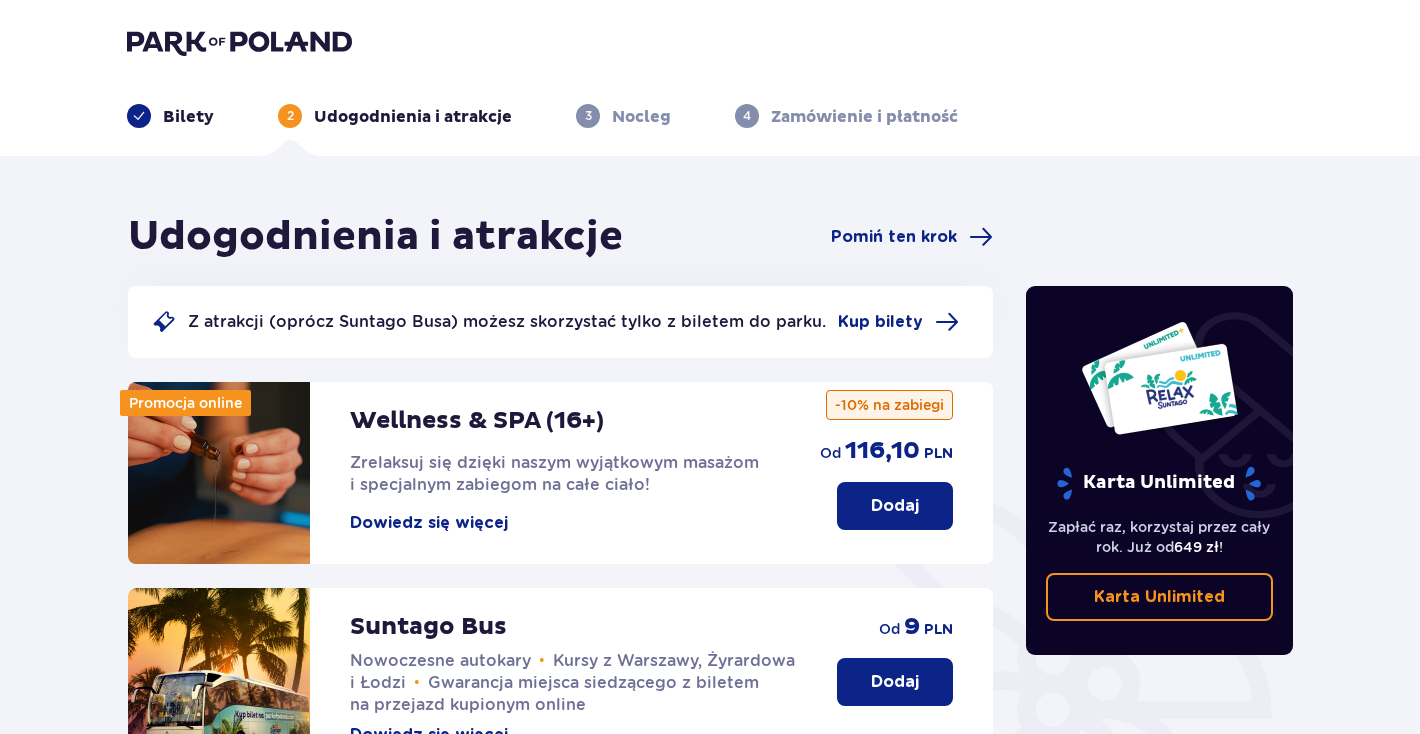 scroll, scrollTop: 0, scrollLeft: 0, axis: both 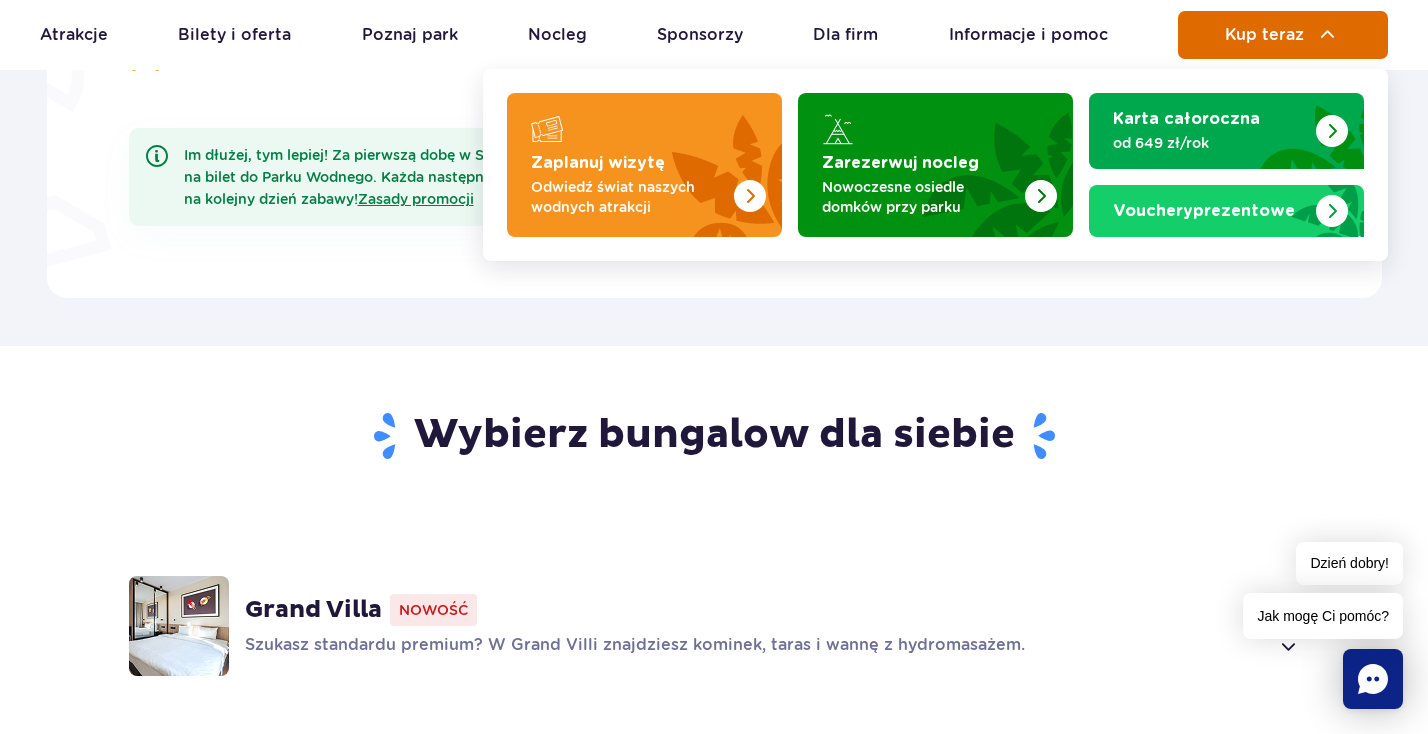 click on "Kup teraz" at bounding box center [1283, 35] 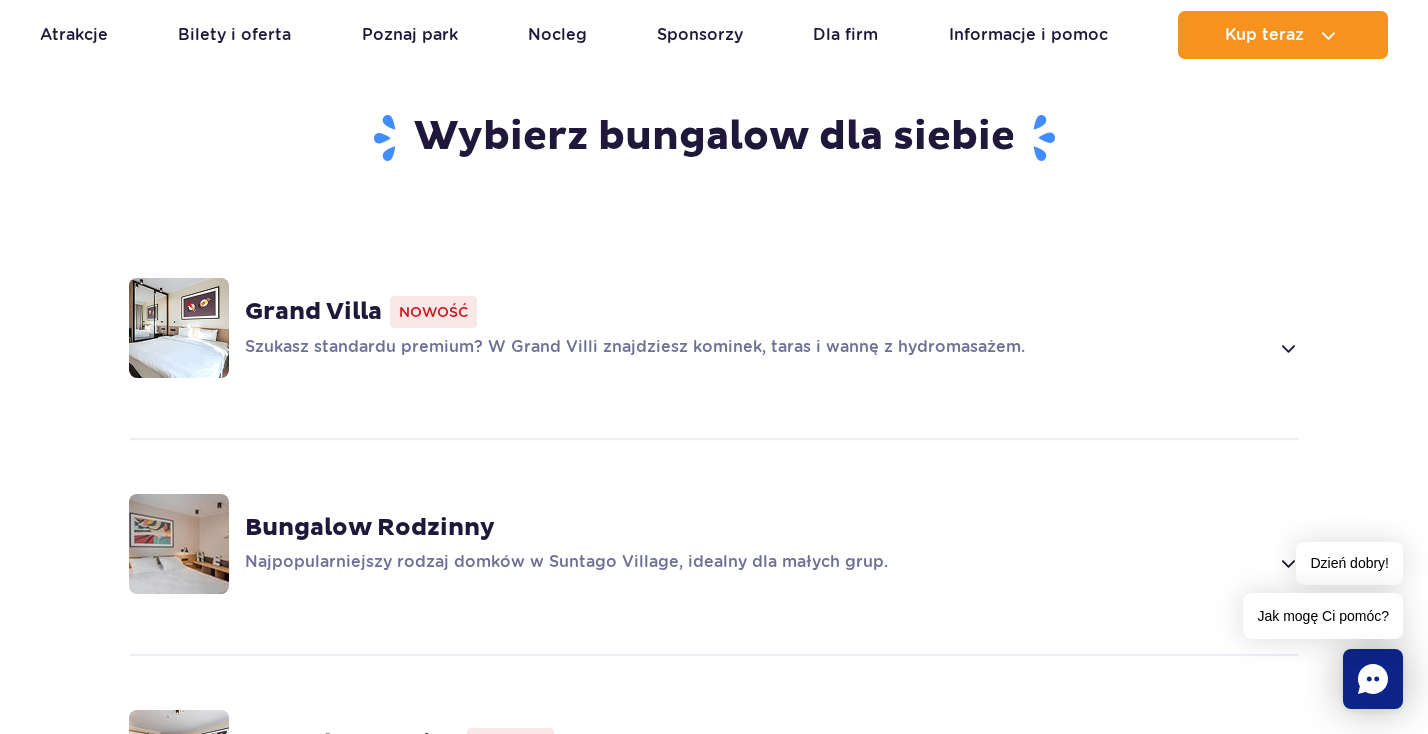 scroll, scrollTop: 1274, scrollLeft: 0, axis: vertical 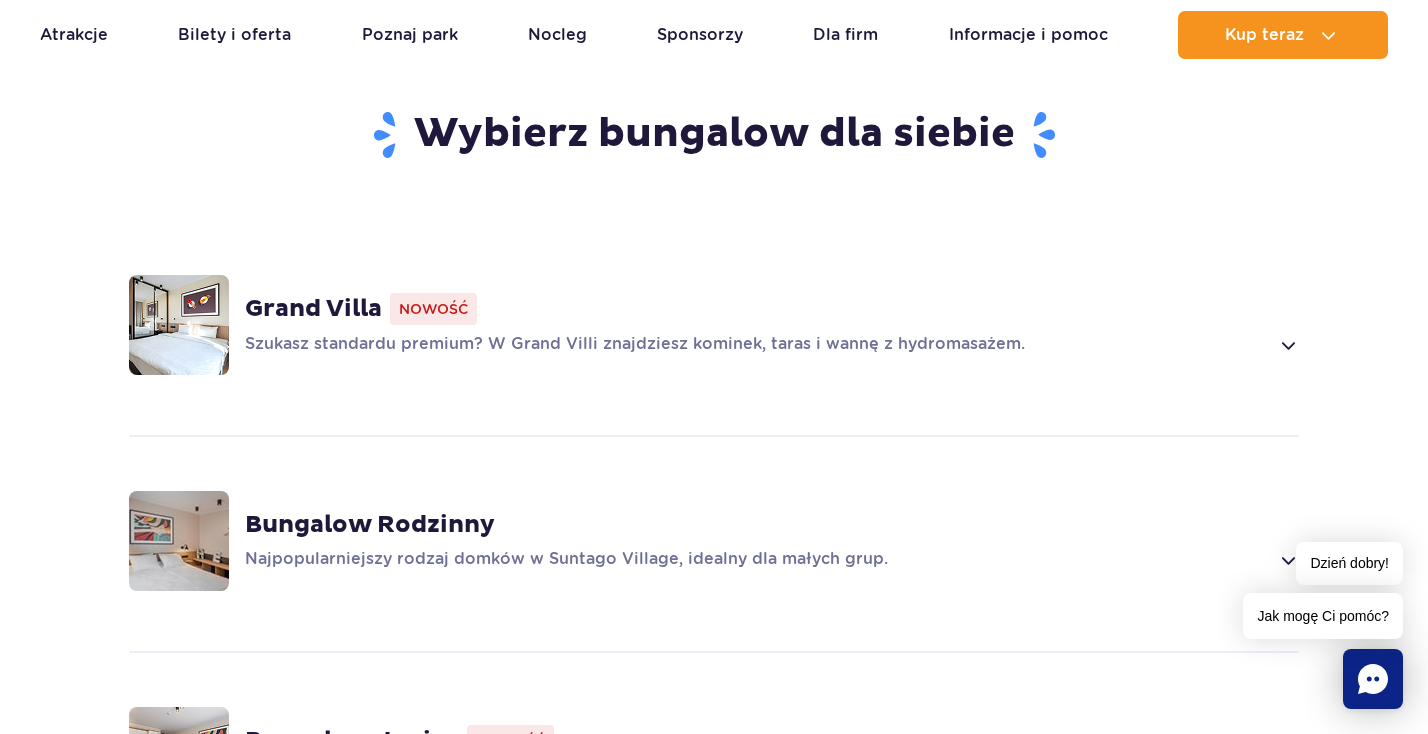 click on "Grand Villa" at bounding box center (313, 309) 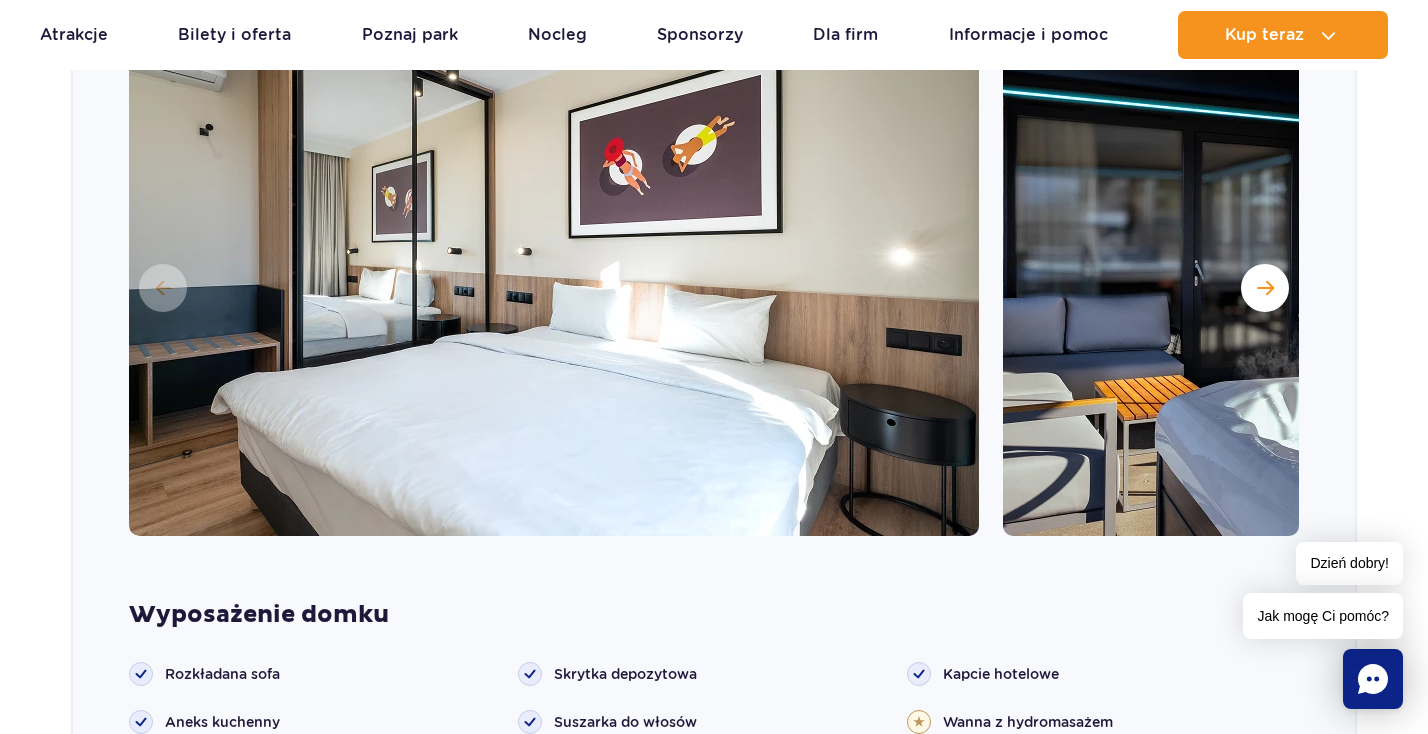 scroll, scrollTop: 1714, scrollLeft: 0, axis: vertical 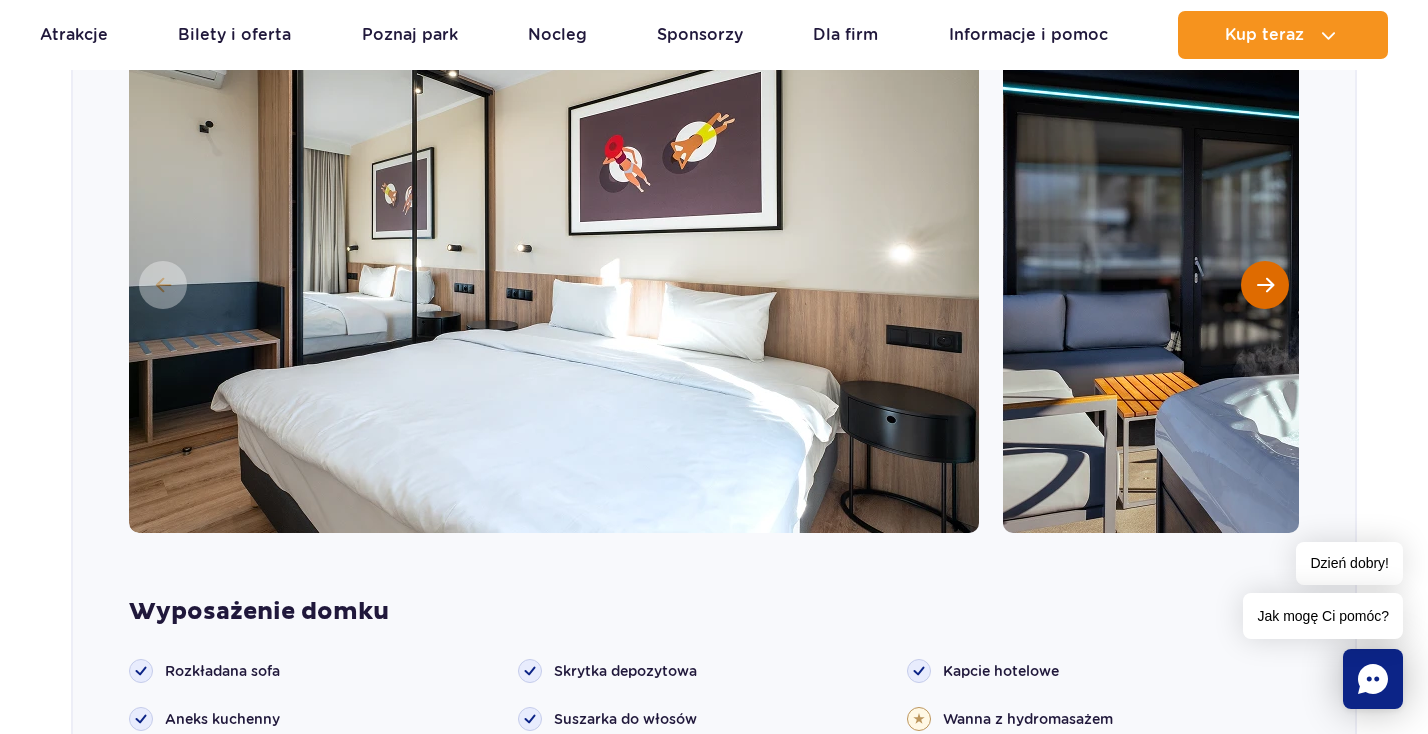 click at bounding box center (1265, 285) 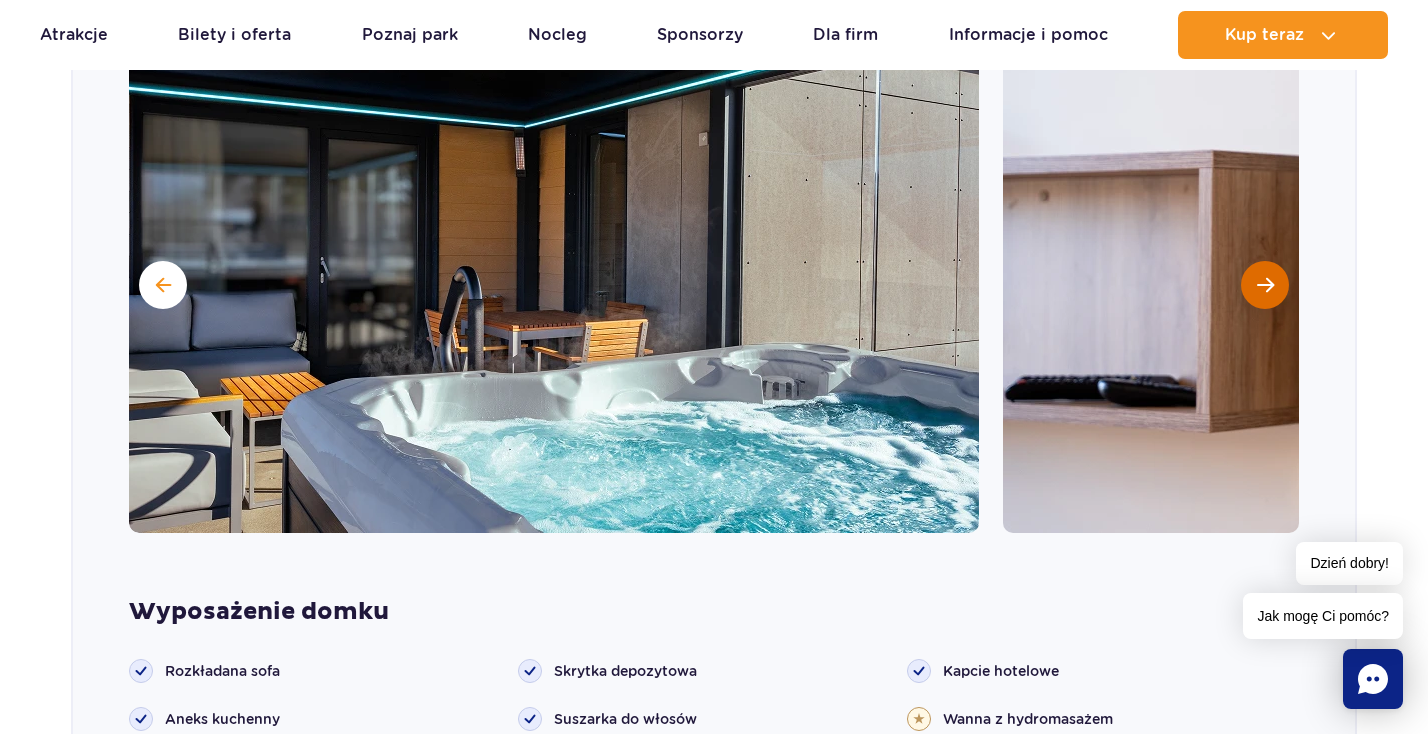 click at bounding box center (1265, 285) 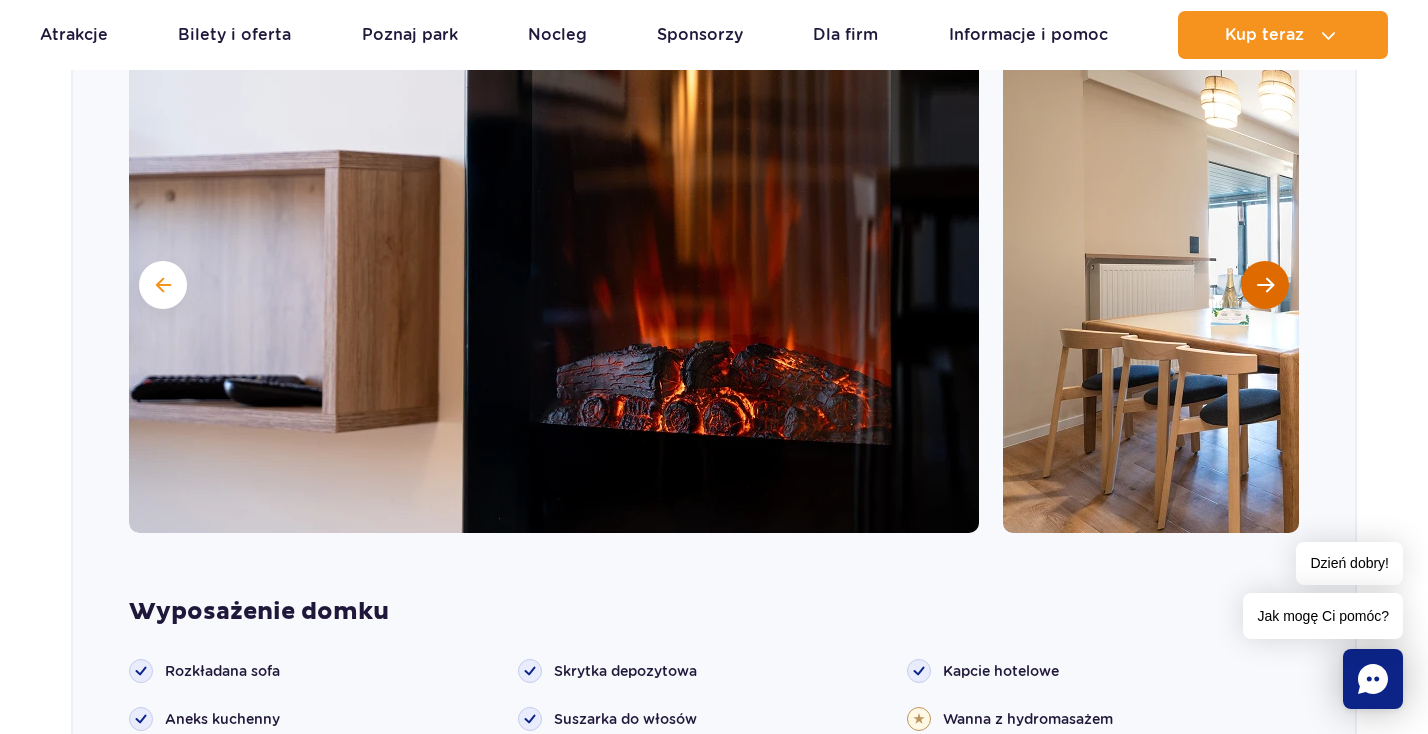 click at bounding box center [1265, 285] 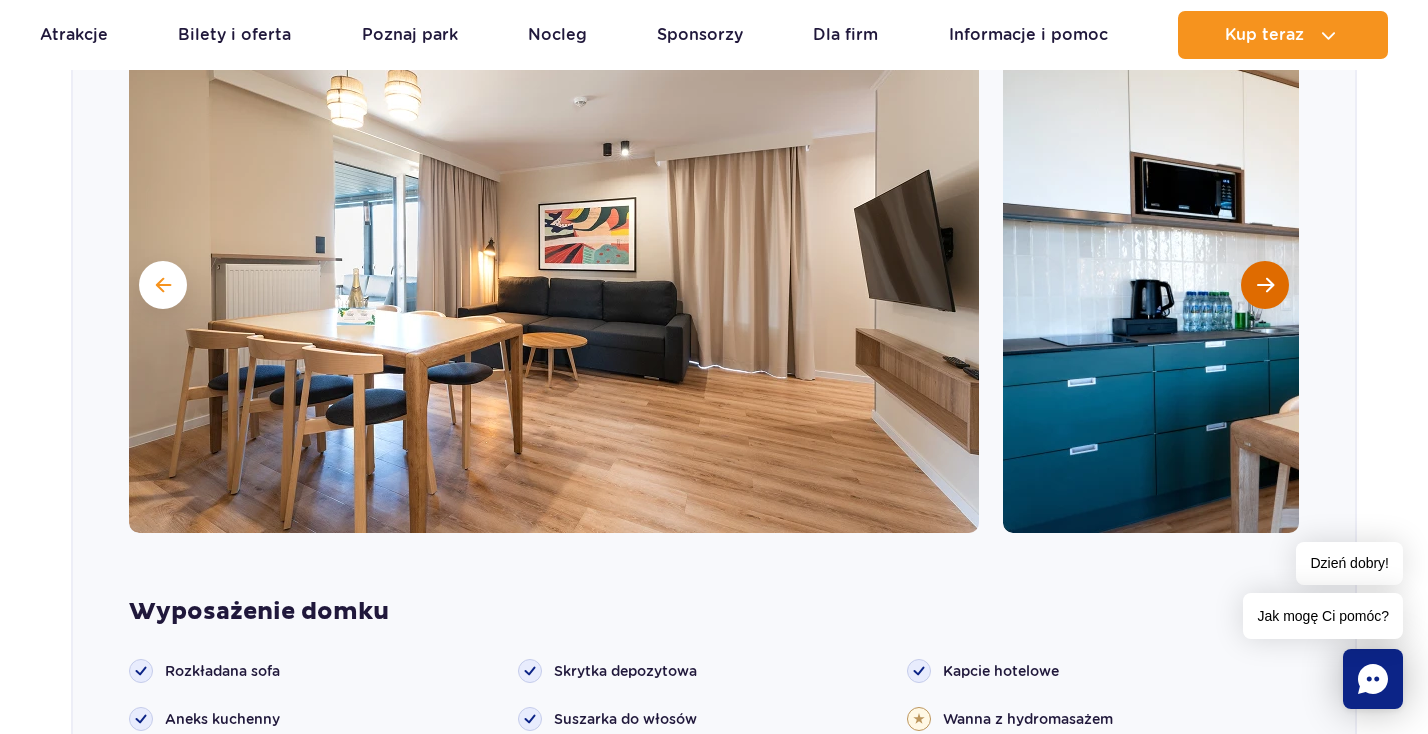 click at bounding box center [1265, 285] 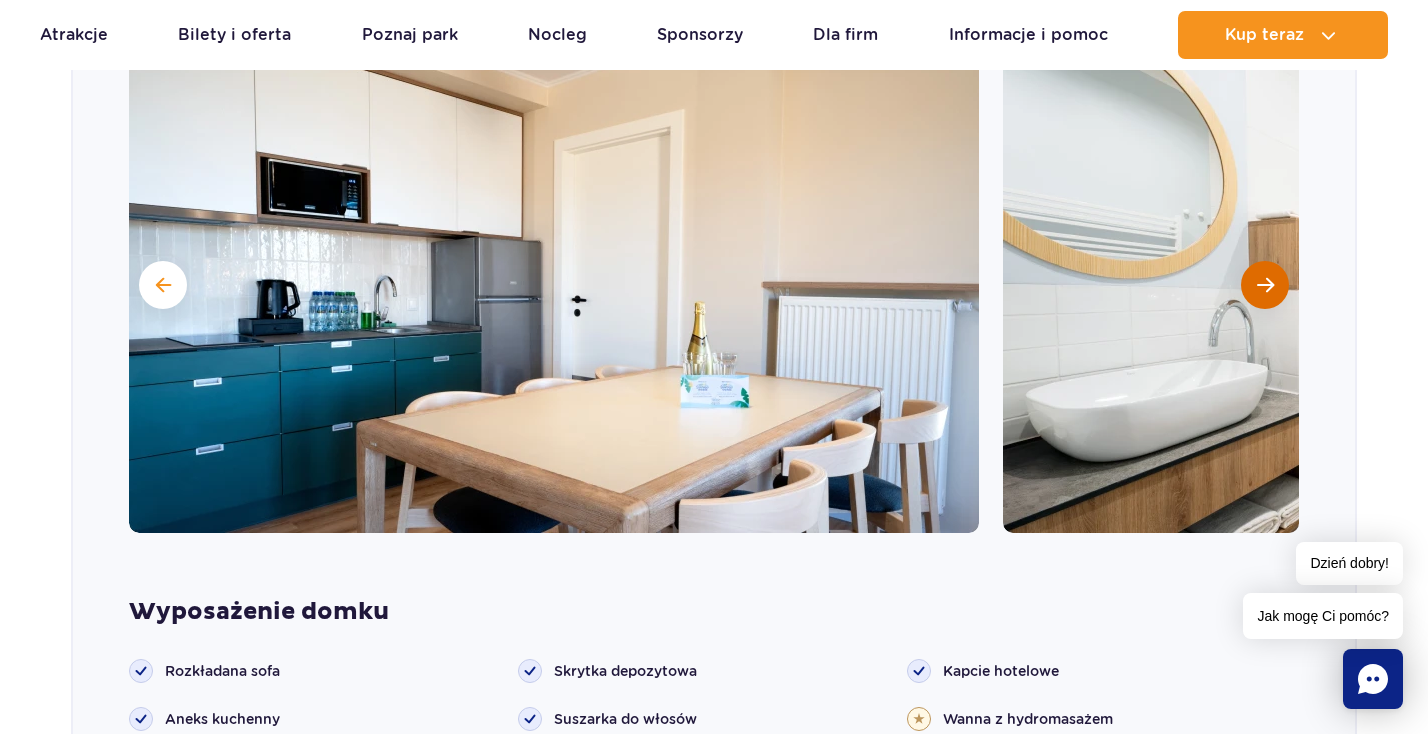 click at bounding box center [1265, 285] 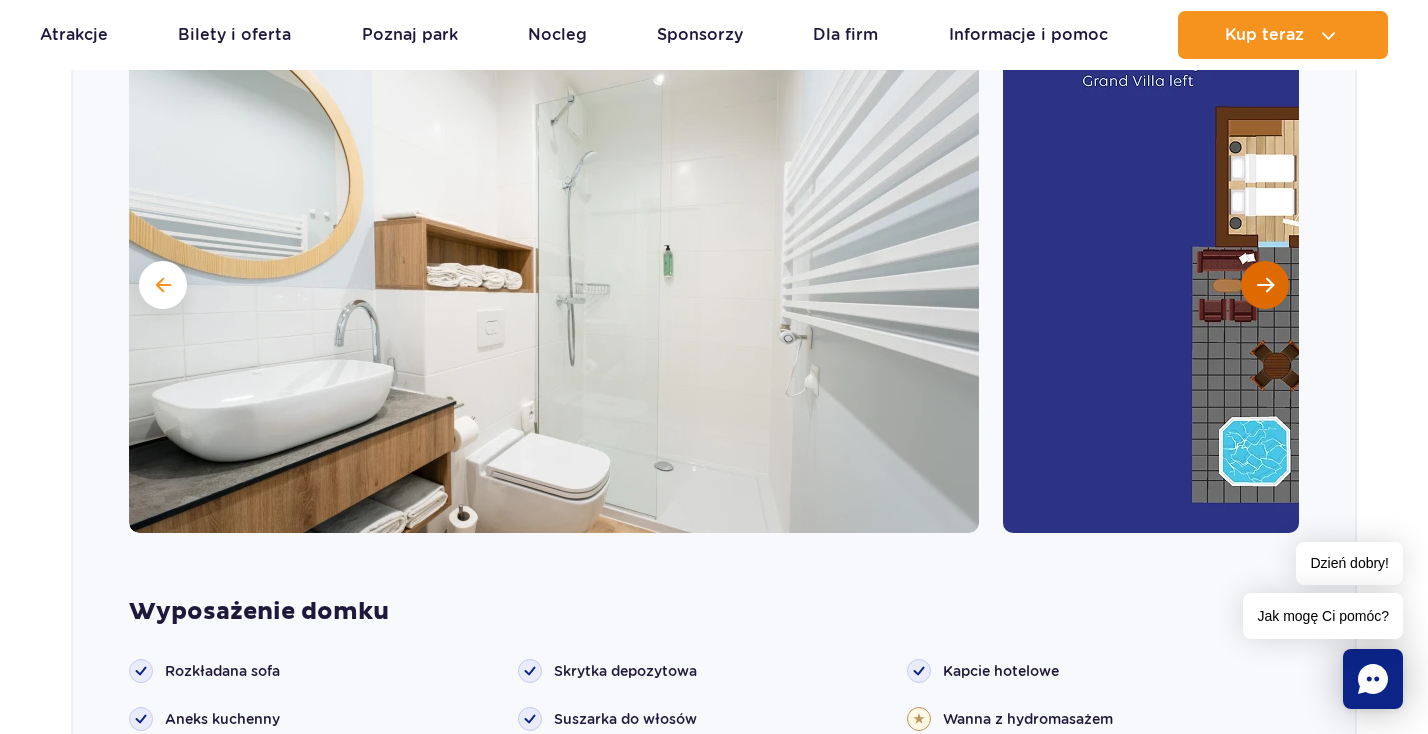 click at bounding box center (1265, 285) 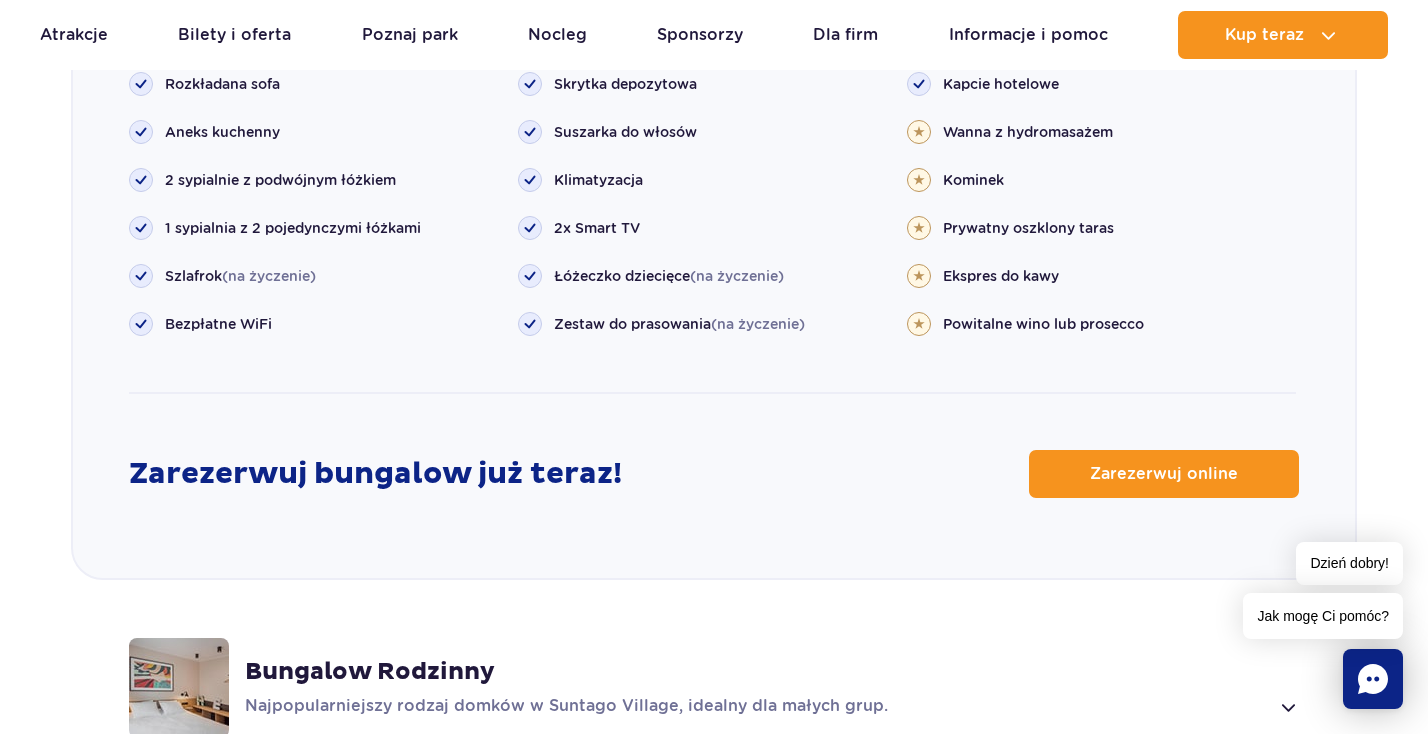 scroll, scrollTop: 2305, scrollLeft: 0, axis: vertical 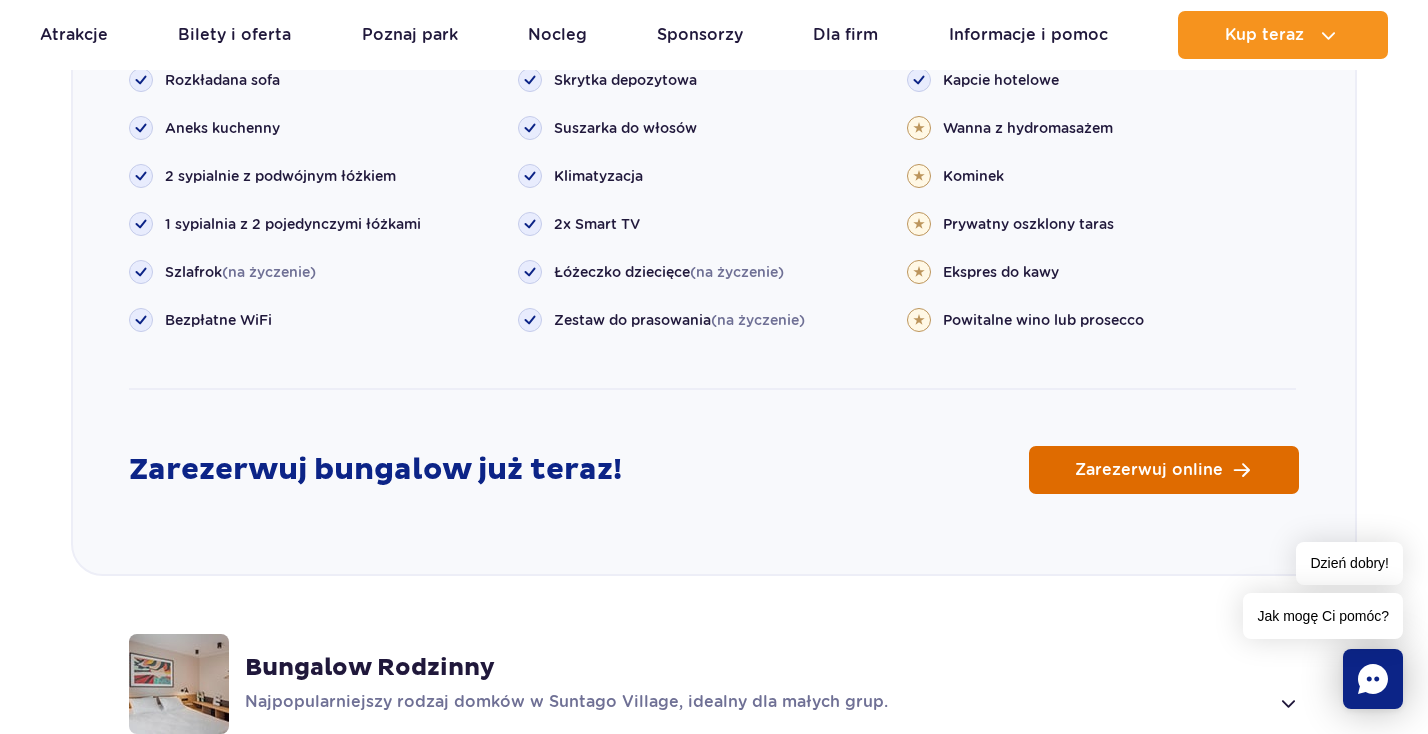 click on "Zarezerwuj online" at bounding box center [1149, 470] 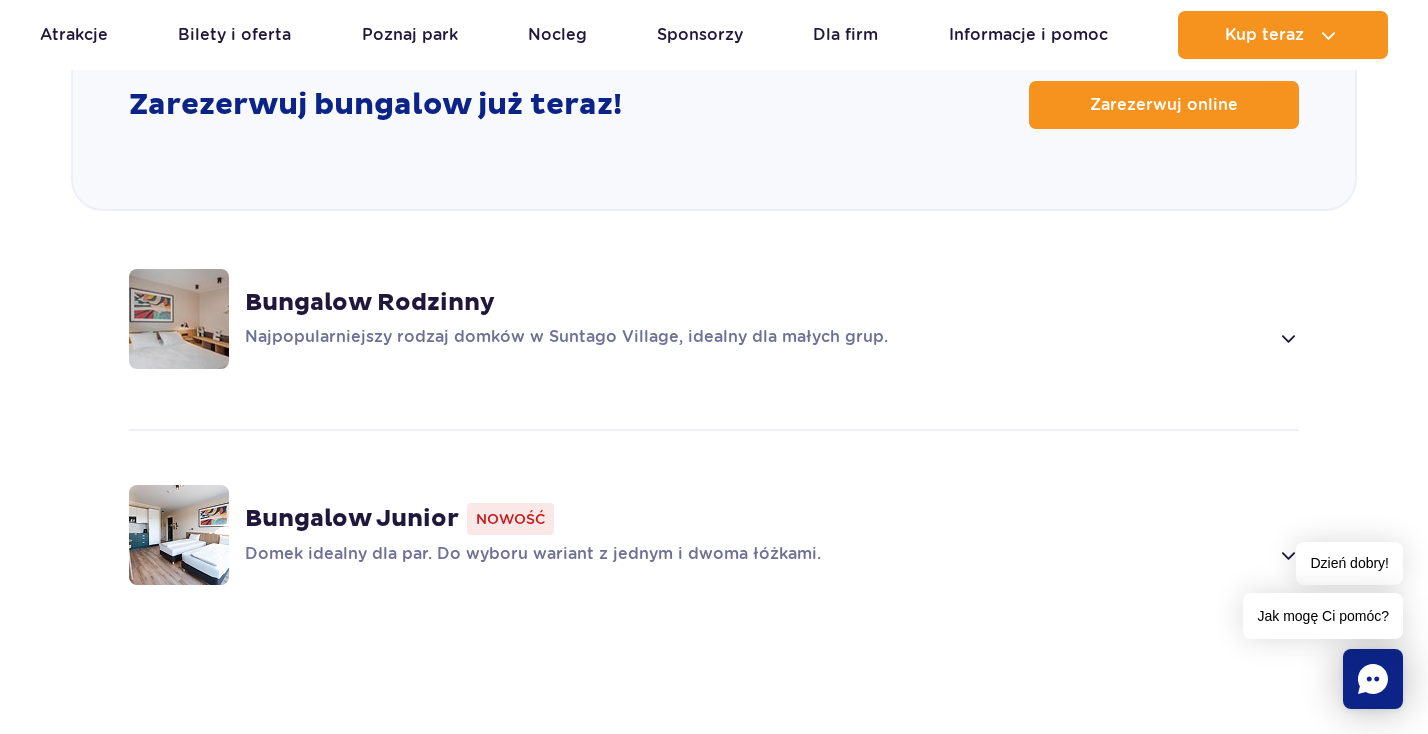 scroll, scrollTop: 2647, scrollLeft: 0, axis: vertical 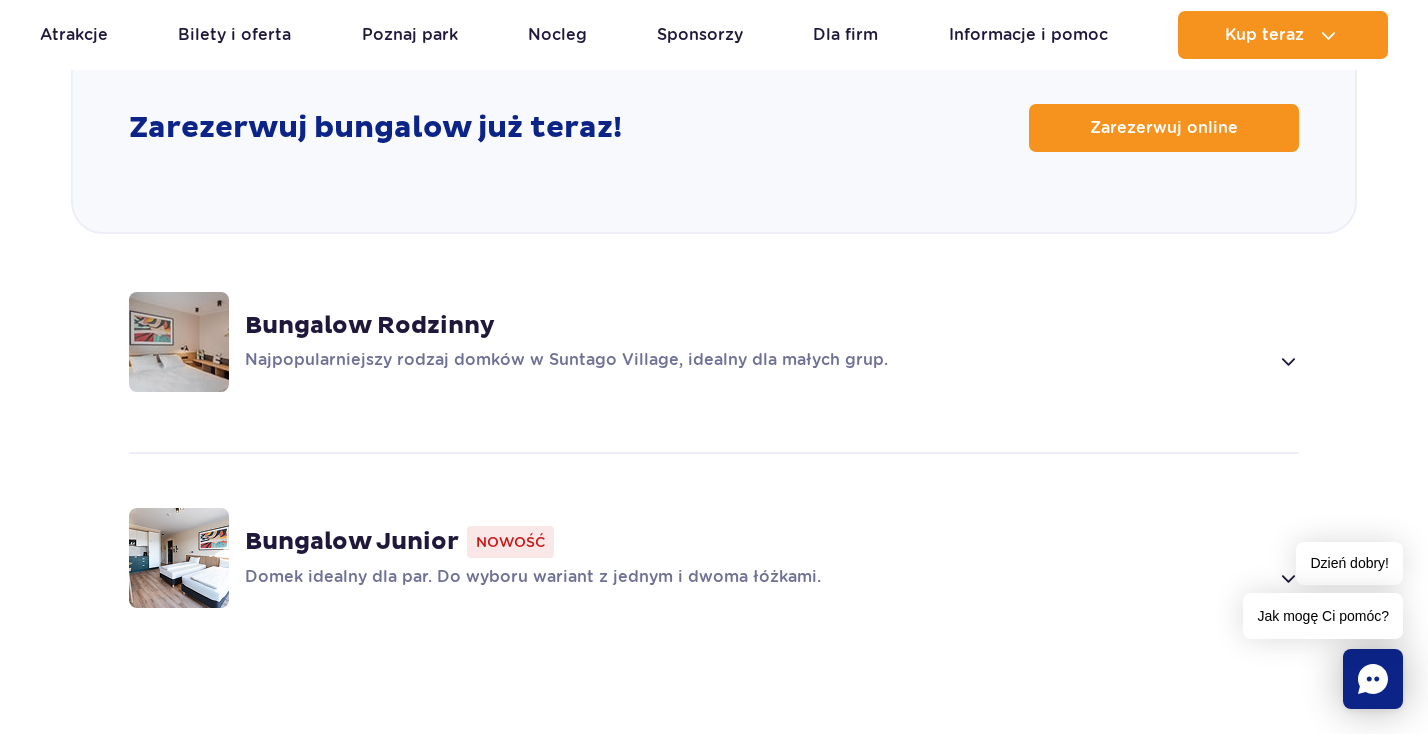click on "Bungalow Rodzinny" at bounding box center (370, 326) 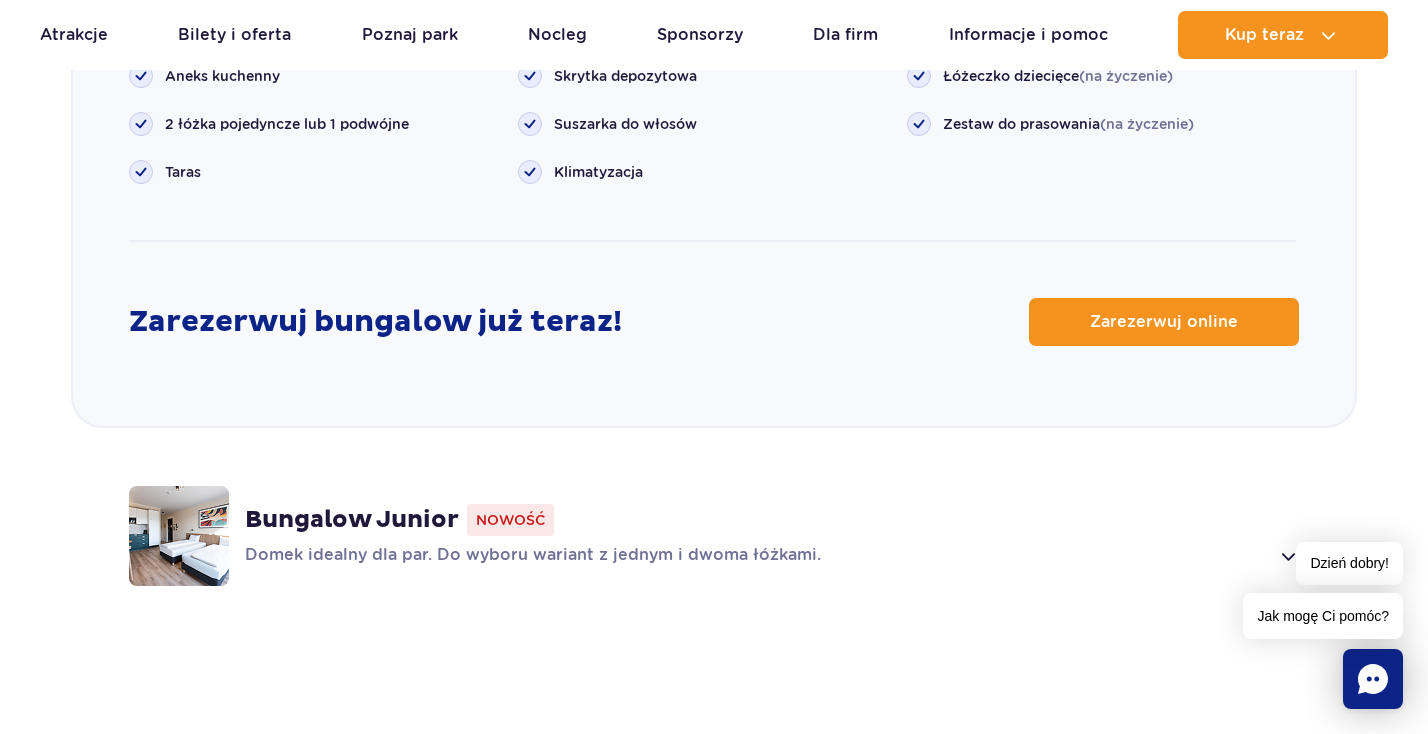 scroll, scrollTop: 2502, scrollLeft: 0, axis: vertical 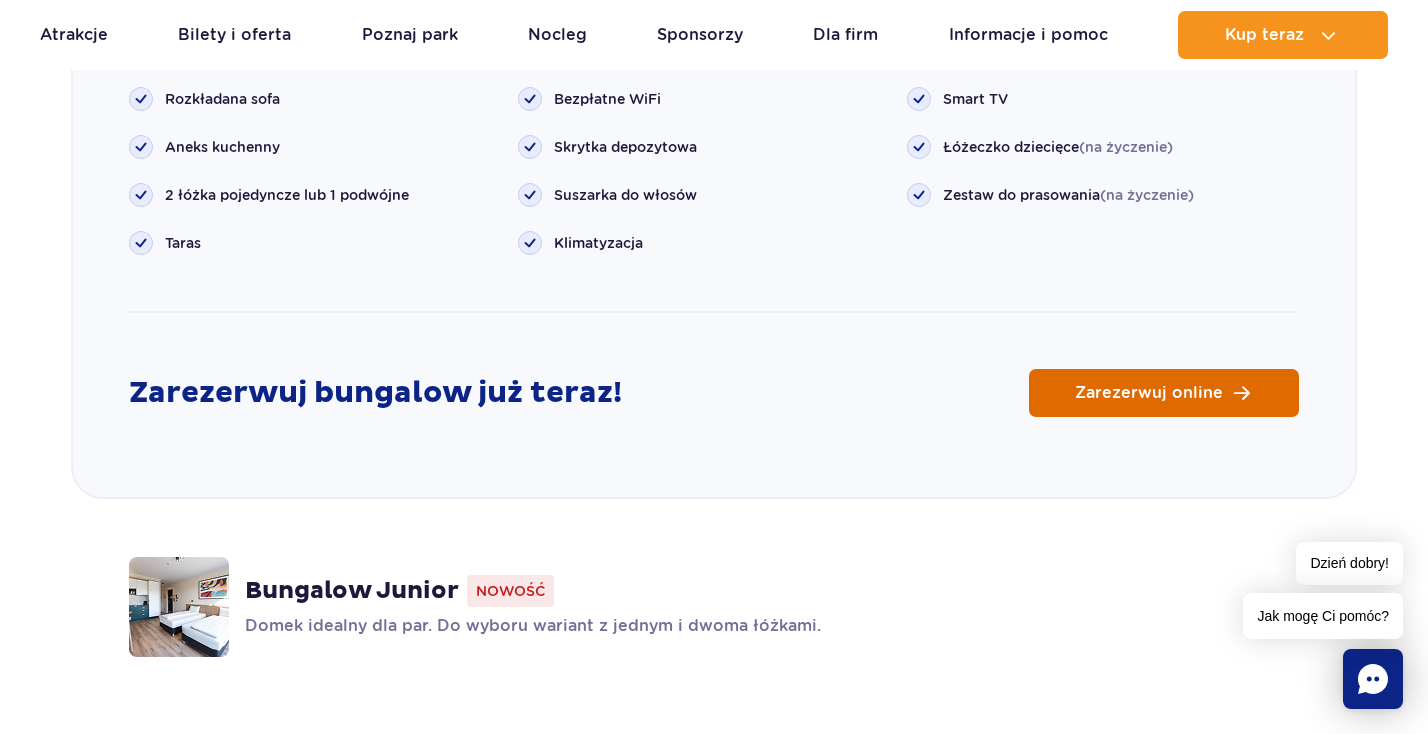 click on "Zarezerwuj online" at bounding box center [1149, 393] 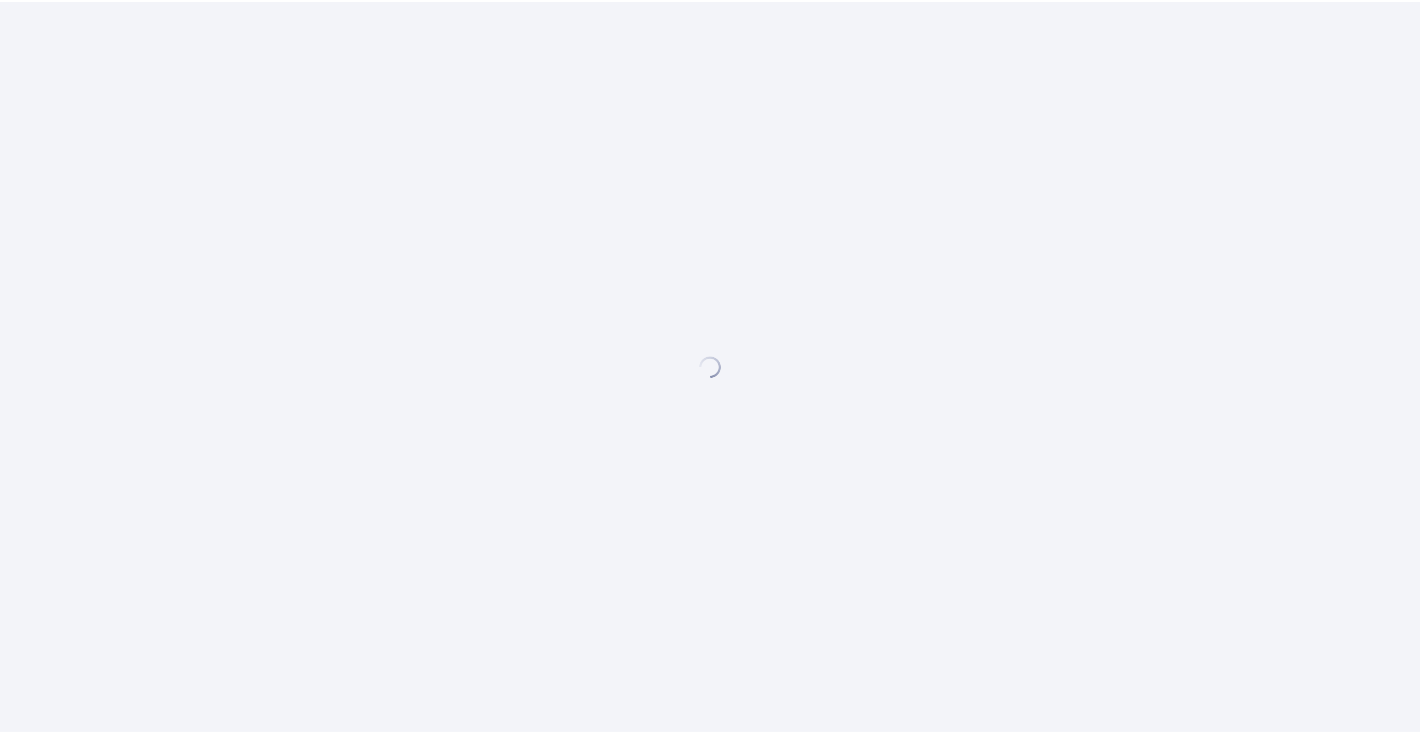 scroll, scrollTop: 0, scrollLeft: 0, axis: both 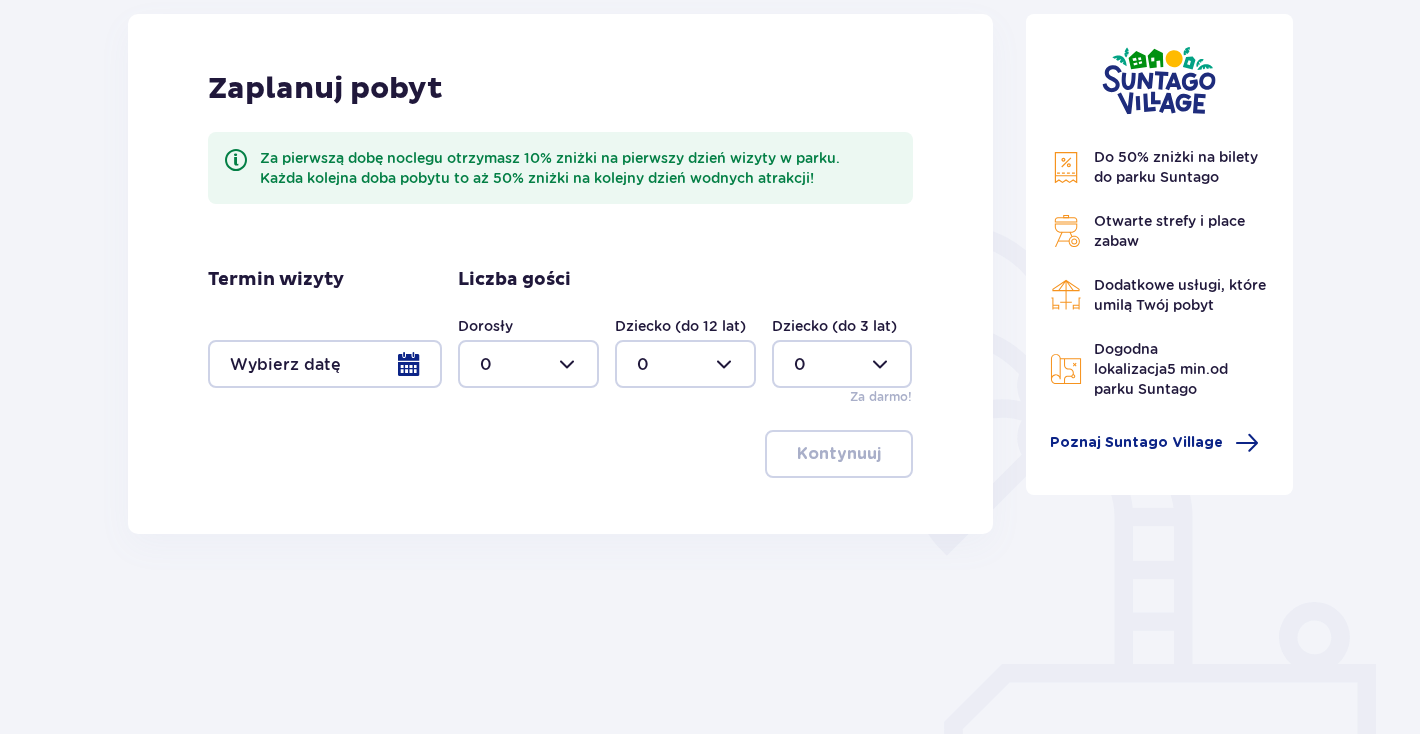 click at bounding box center (325, 364) 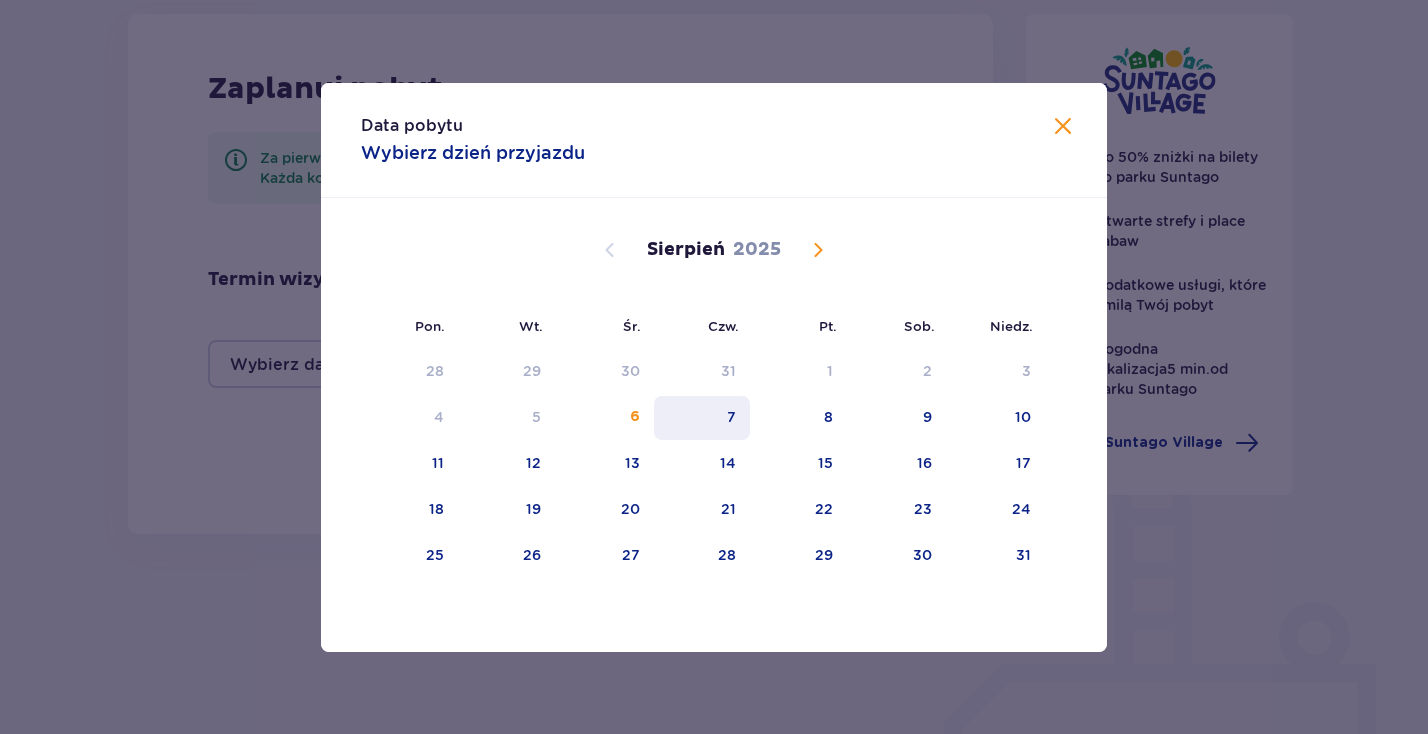 click on "7" at bounding box center (731, 417) 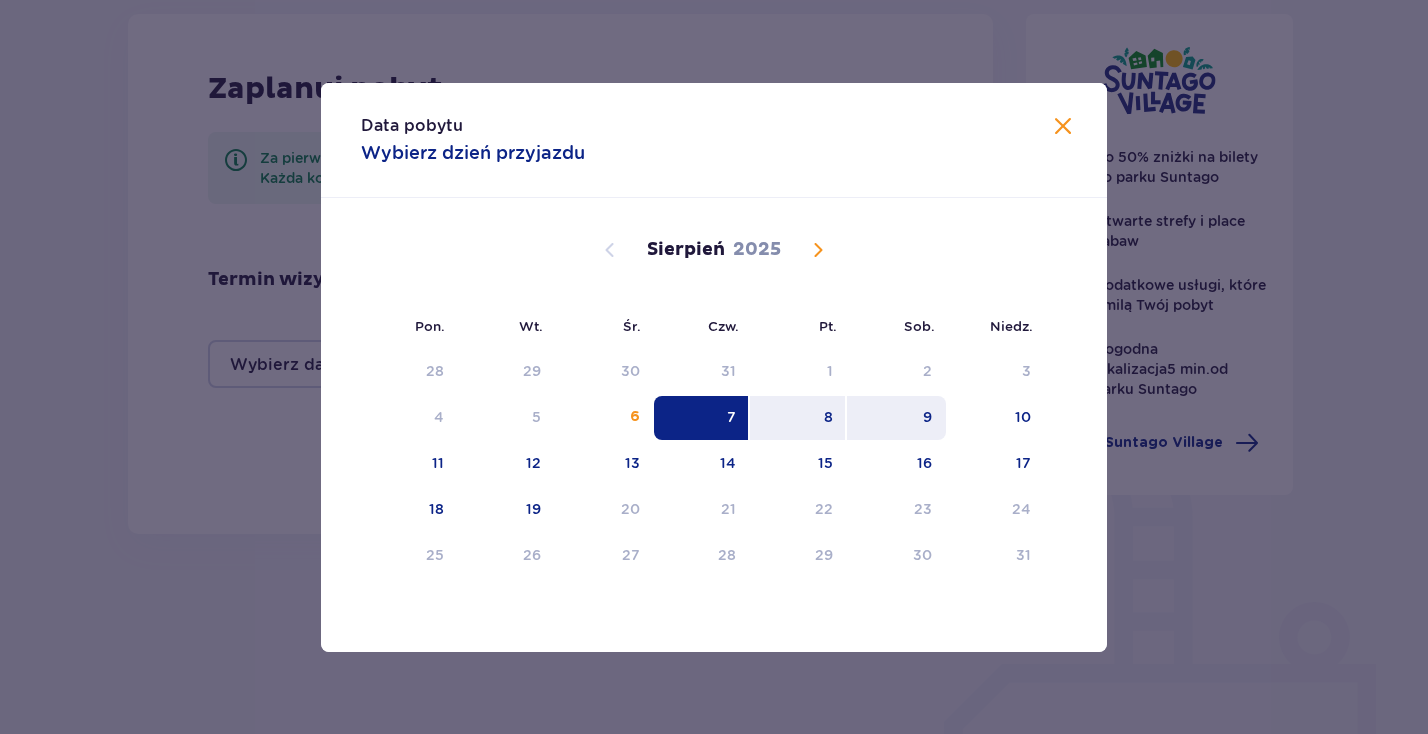 click on "9" at bounding box center (927, 417) 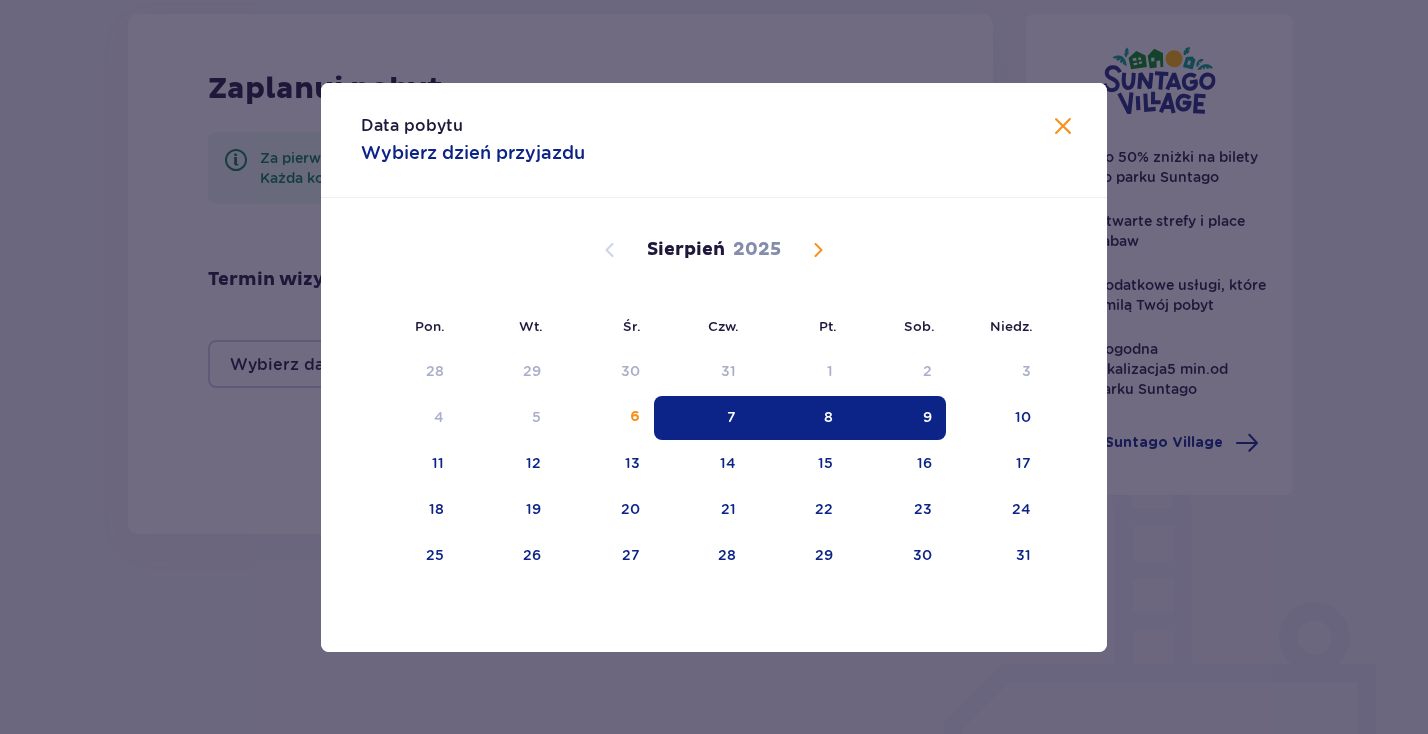 type on "[DATE] - [DATE]" 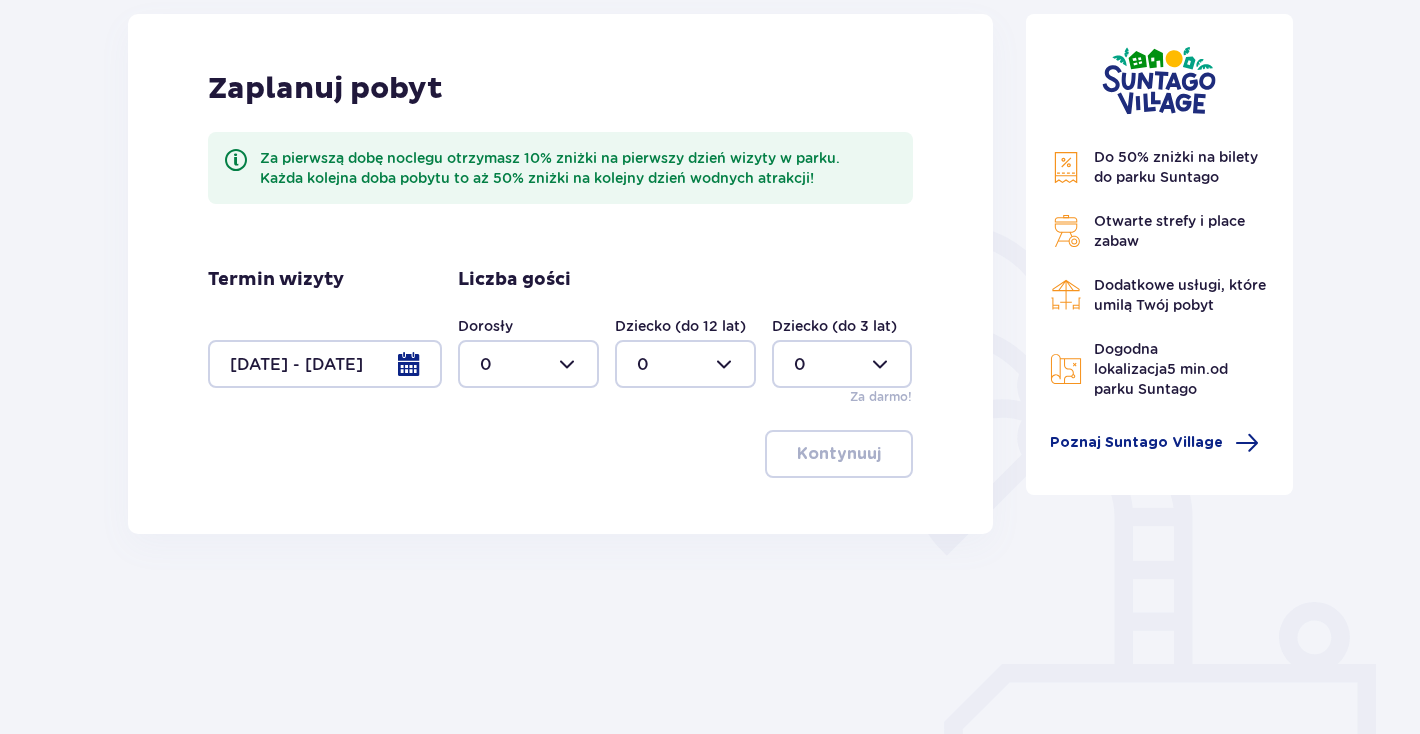 click at bounding box center (528, 364) 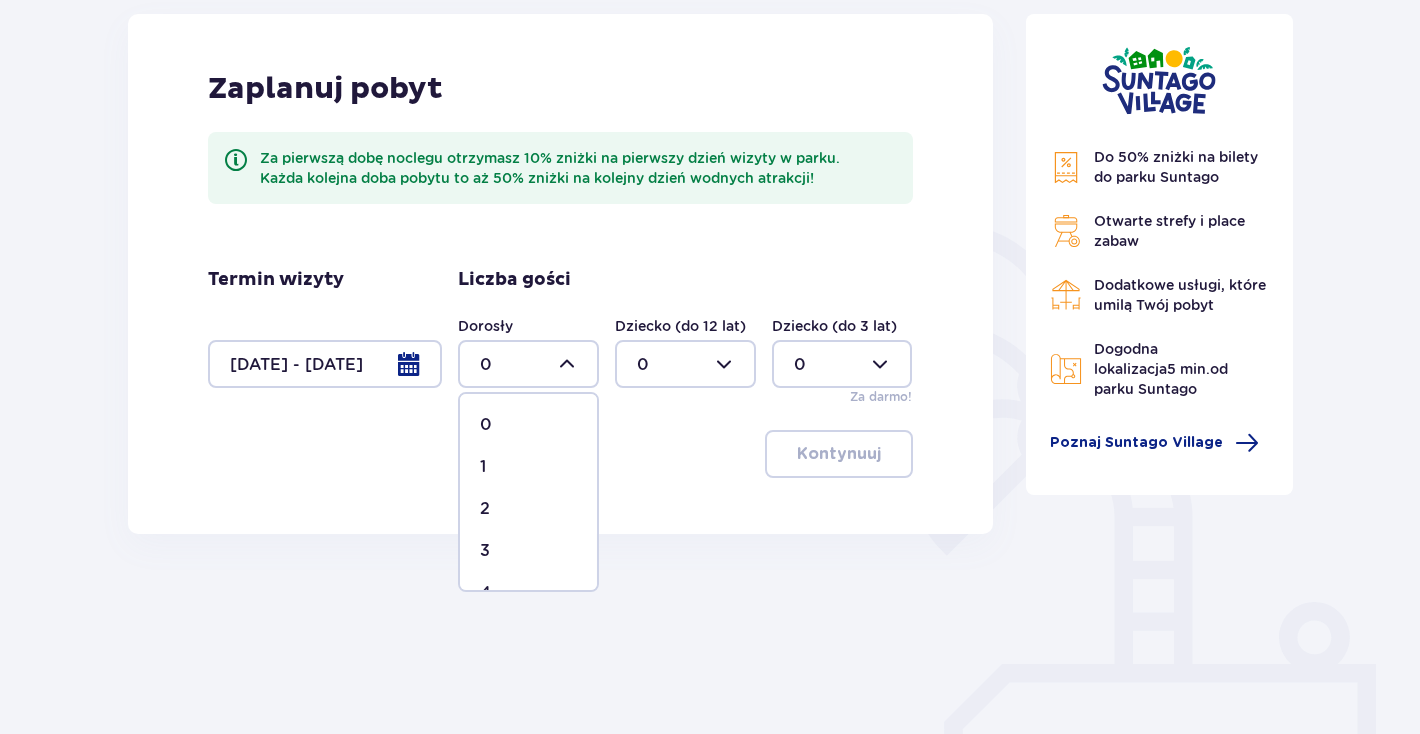 click on "2" at bounding box center (528, 509) 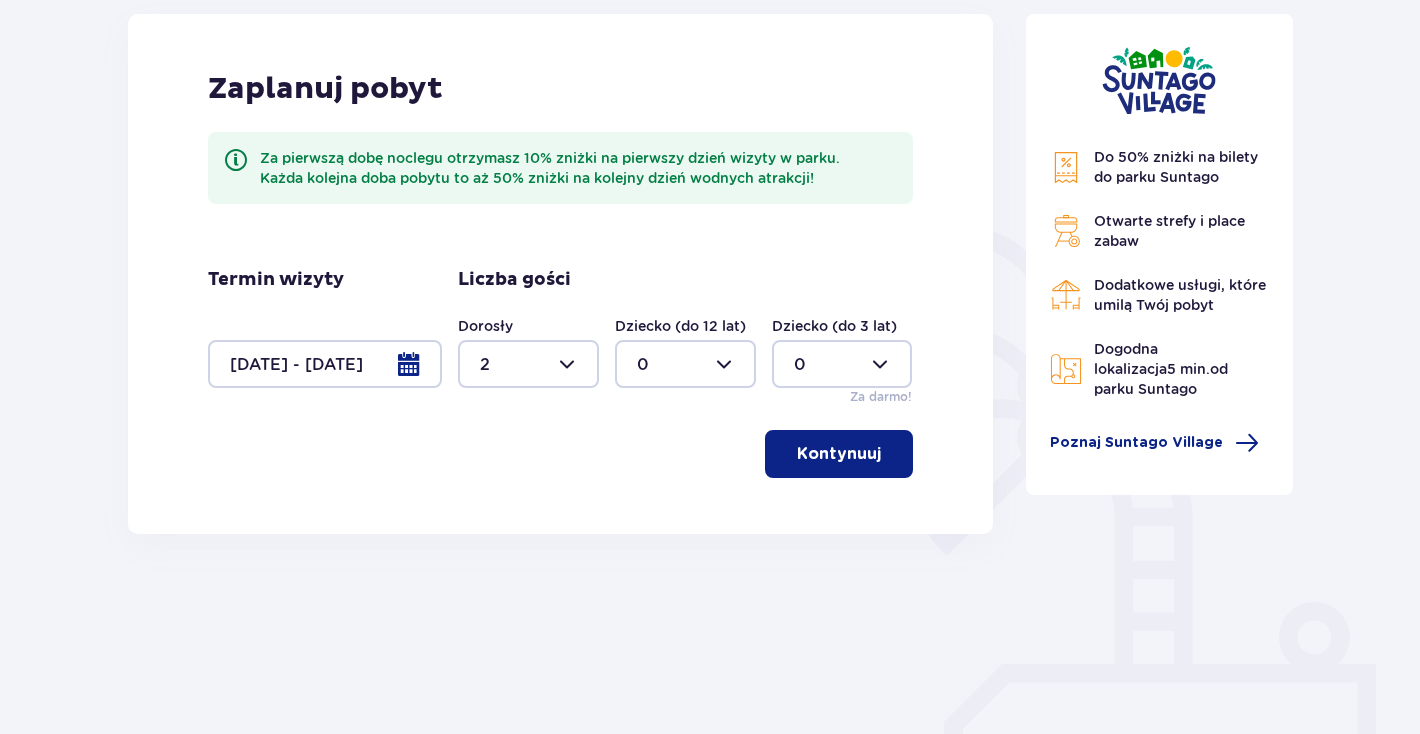 click at bounding box center [685, 364] 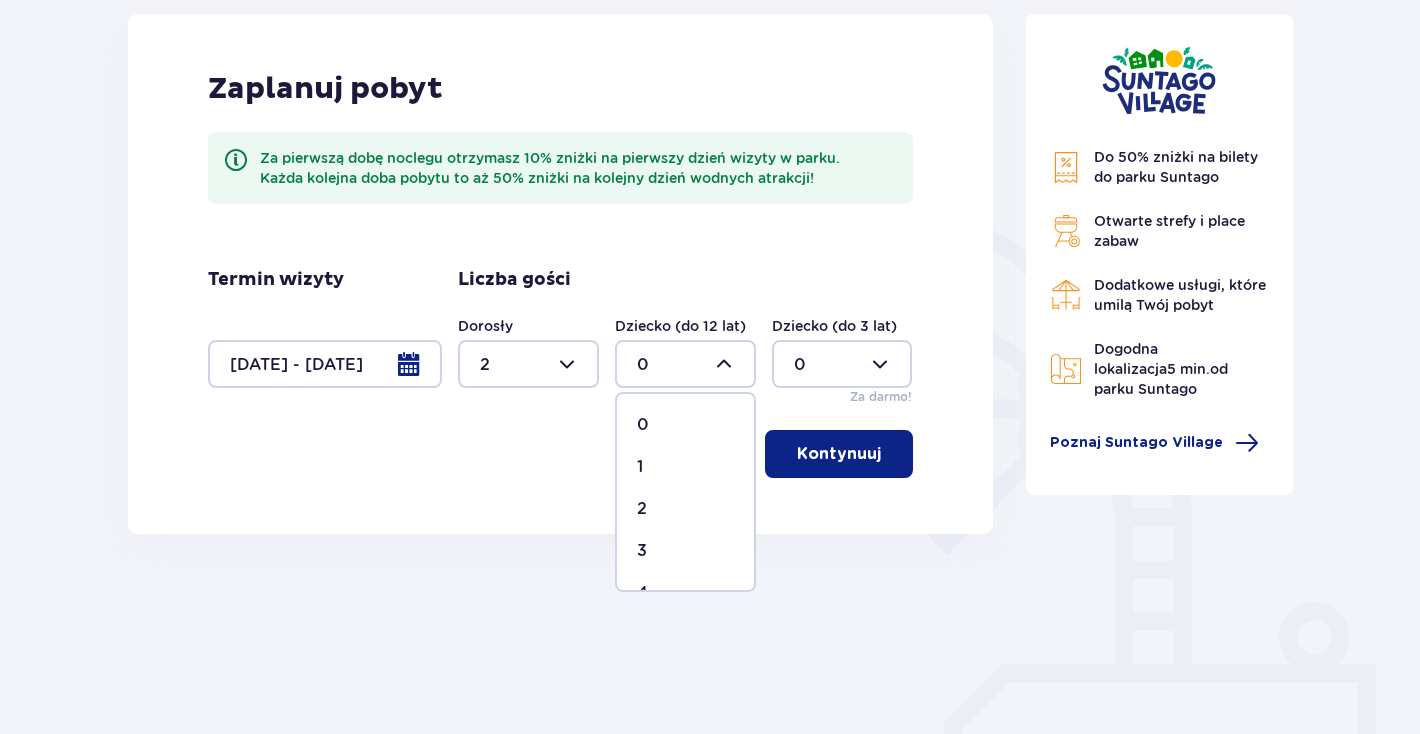 scroll, scrollTop: 0, scrollLeft: 0, axis: both 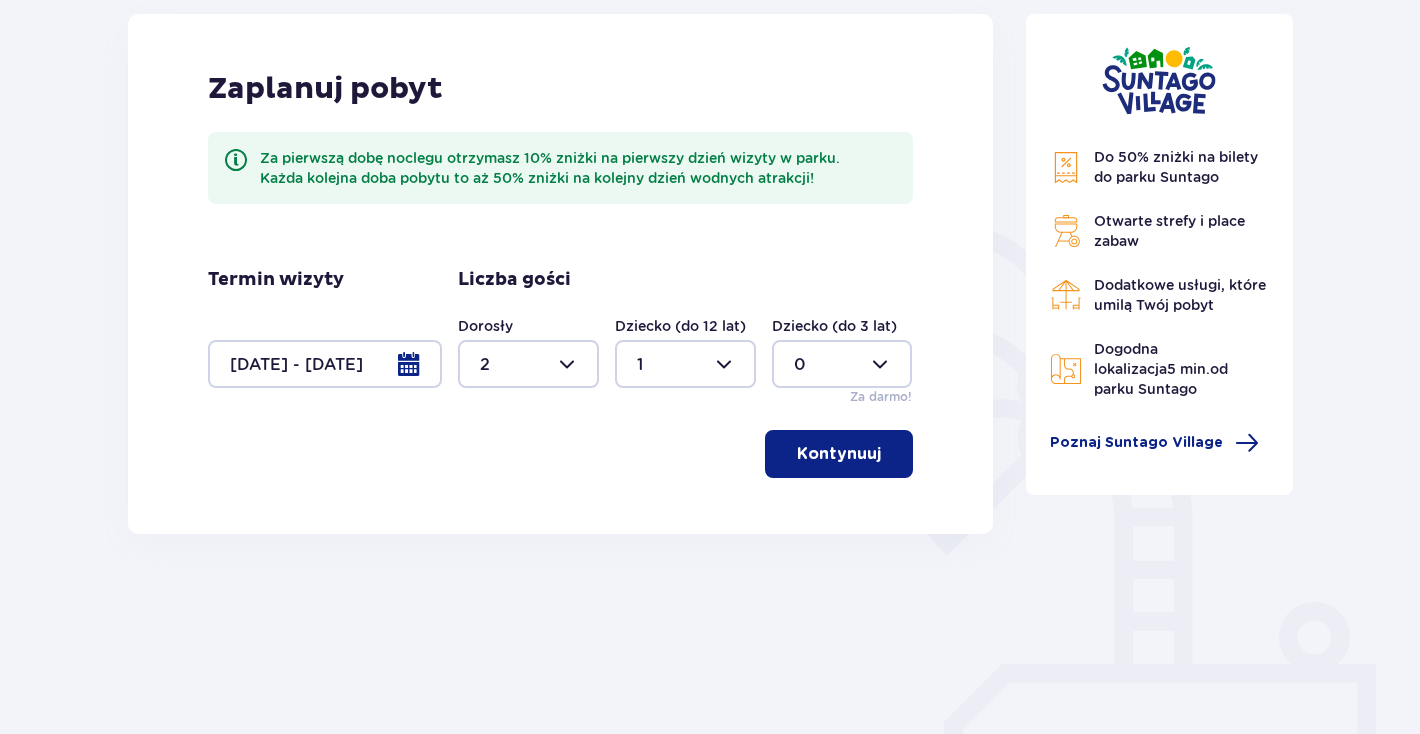 type on "1" 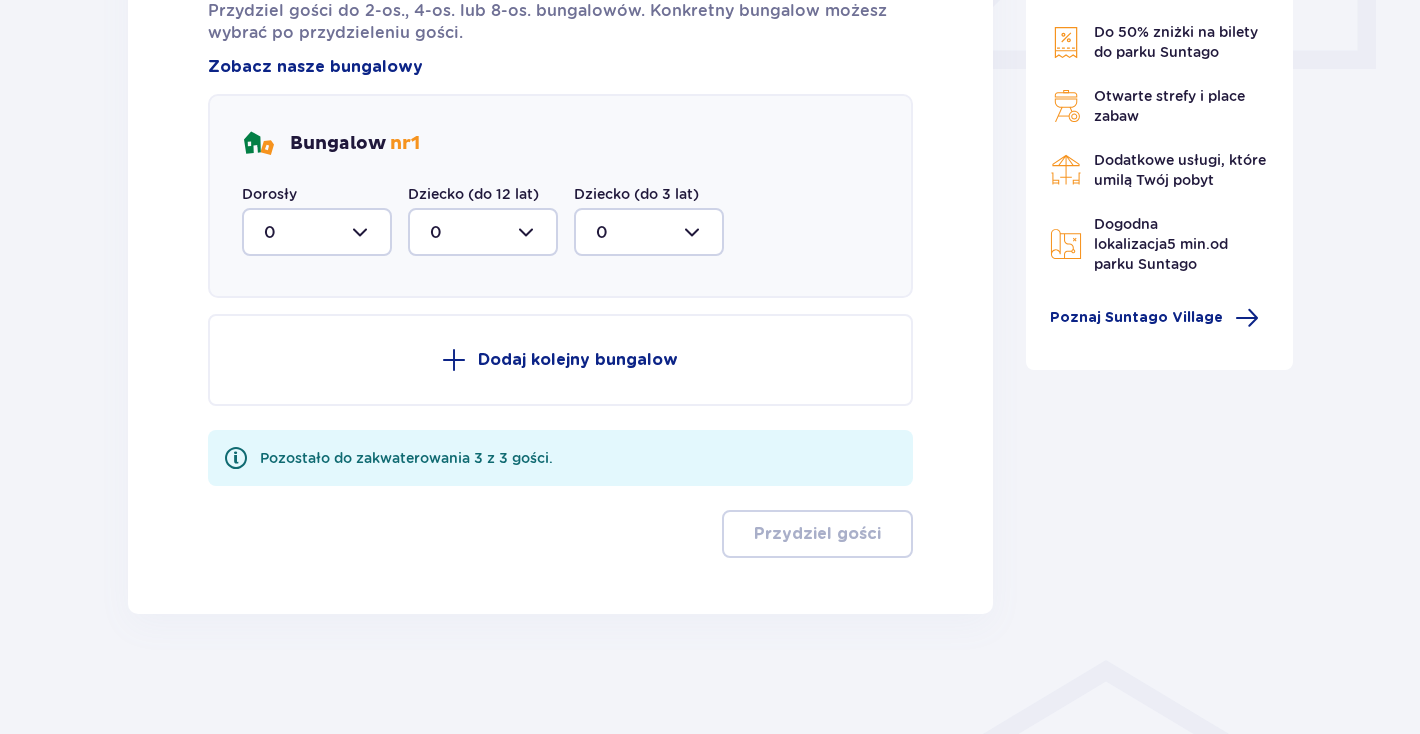 scroll, scrollTop: 869, scrollLeft: 0, axis: vertical 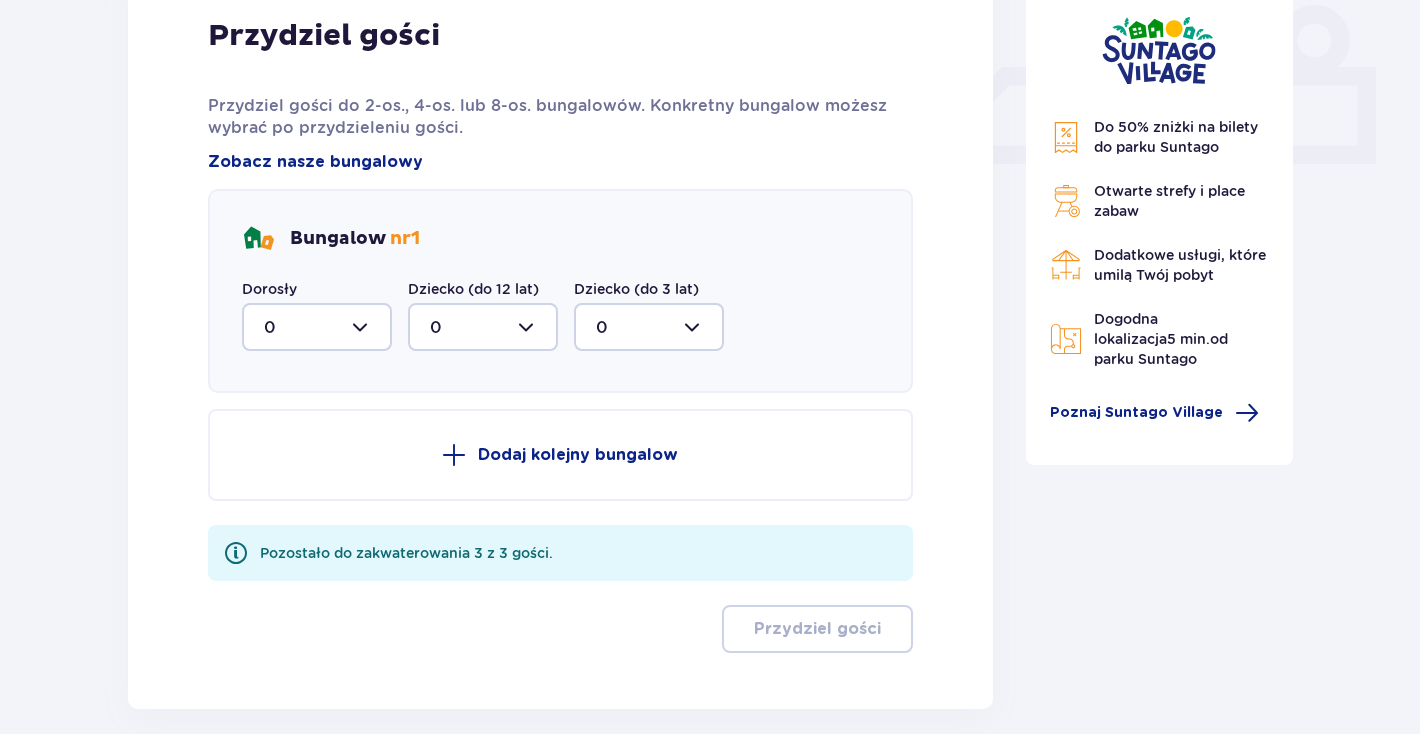 click at bounding box center [317, 327] 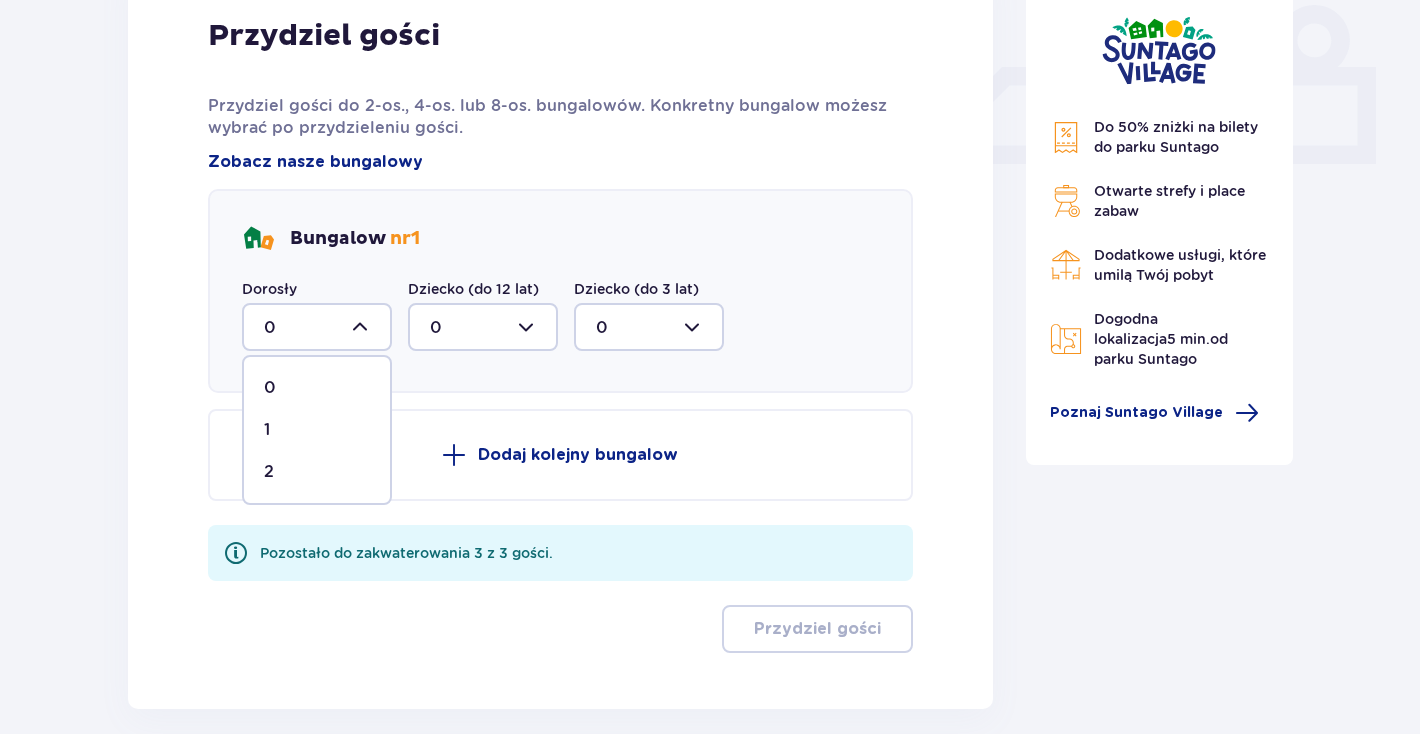 click at bounding box center [317, 327] 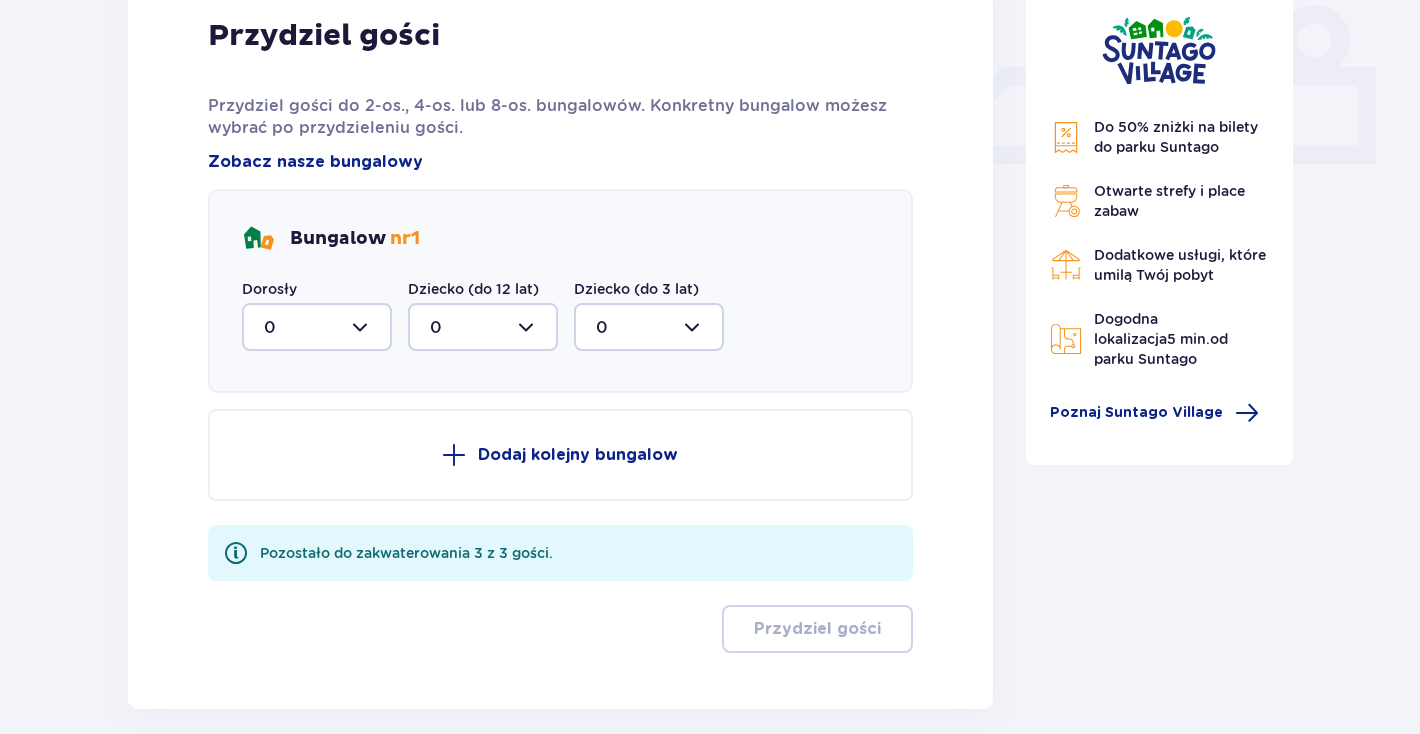 click at bounding box center (317, 327) 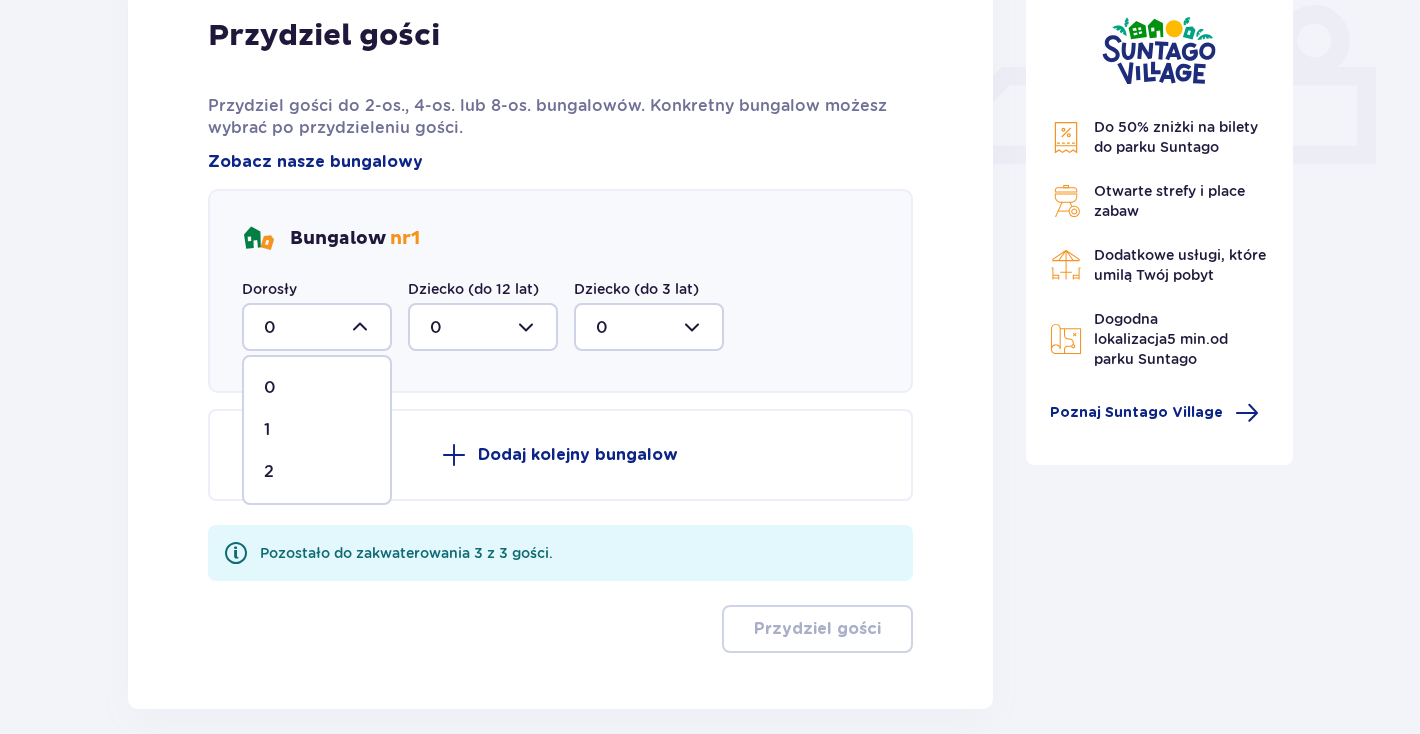 click on "2" at bounding box center (317, 472) 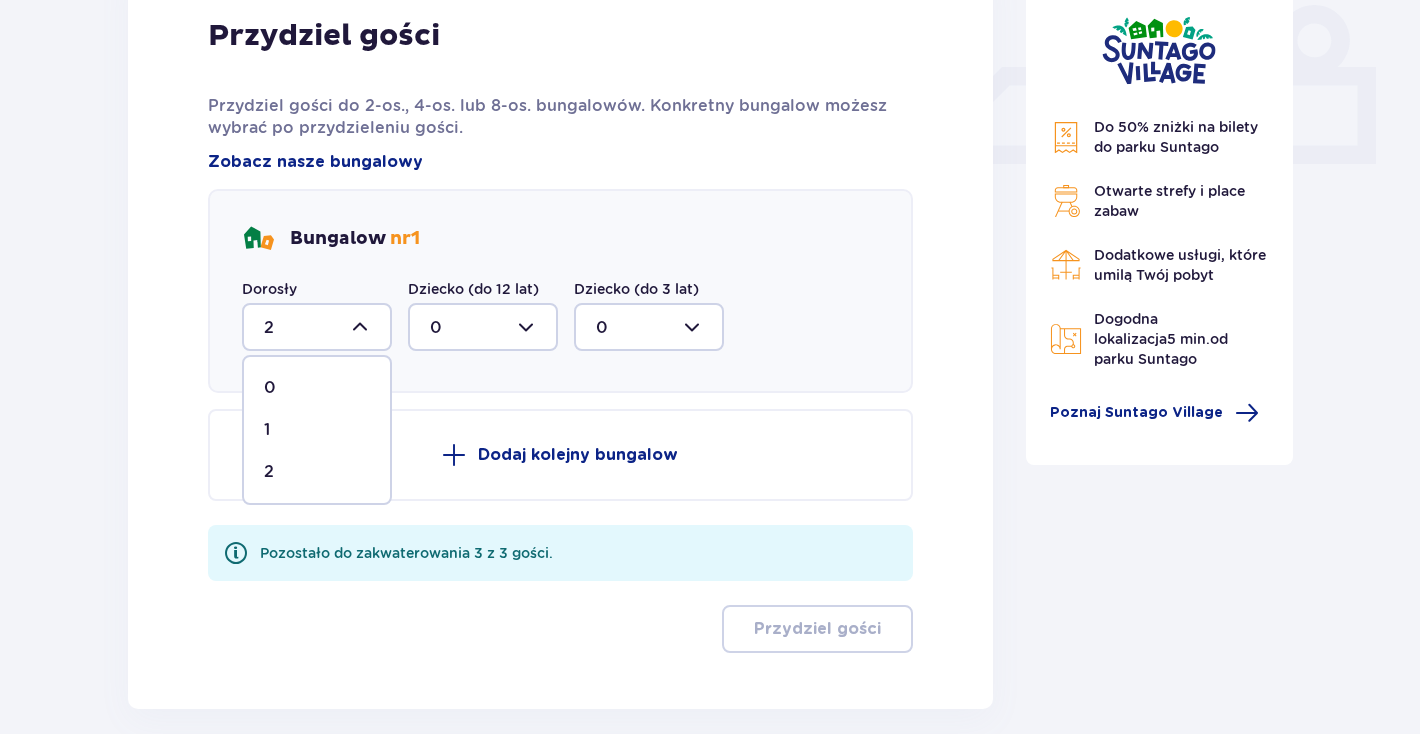 scroll, scrollTop: 848, scrollLeft: 0, axis: vertical 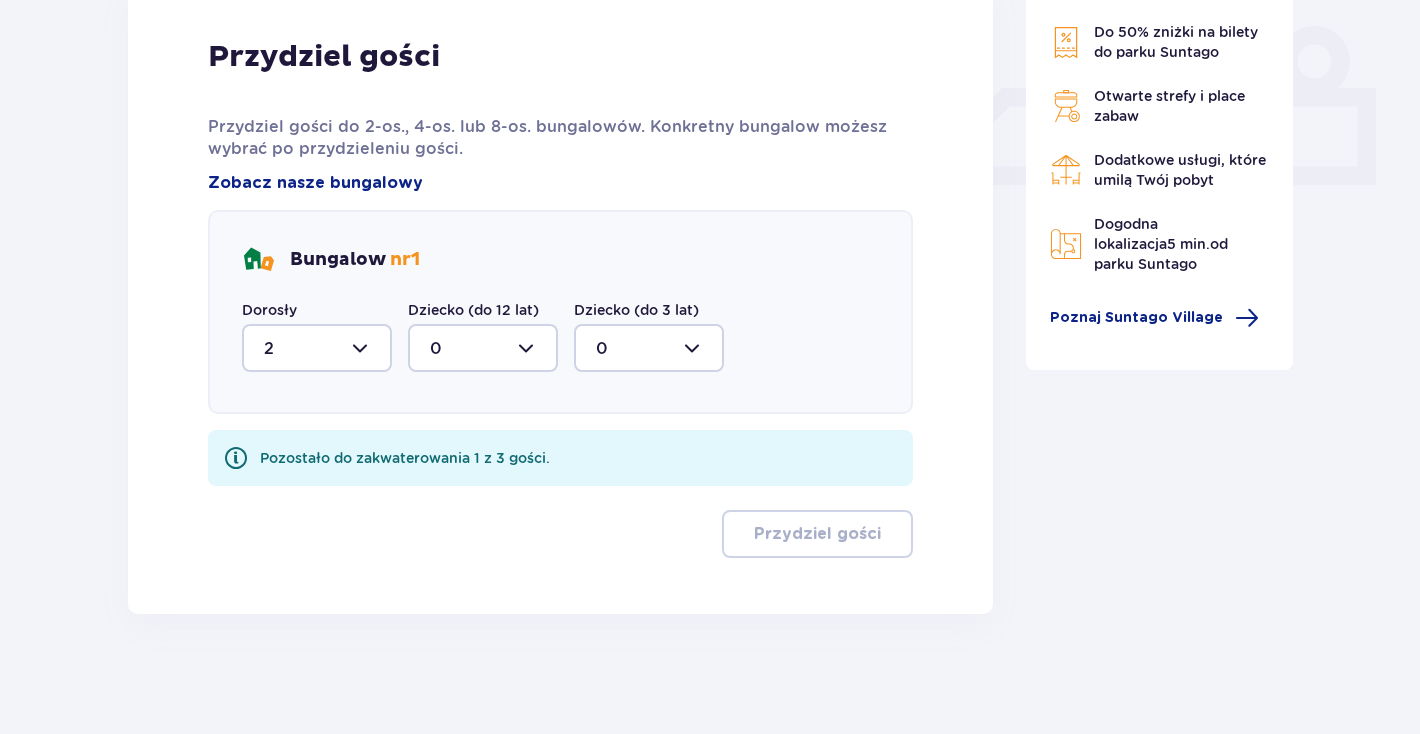 click at bounding box center (483, 348) 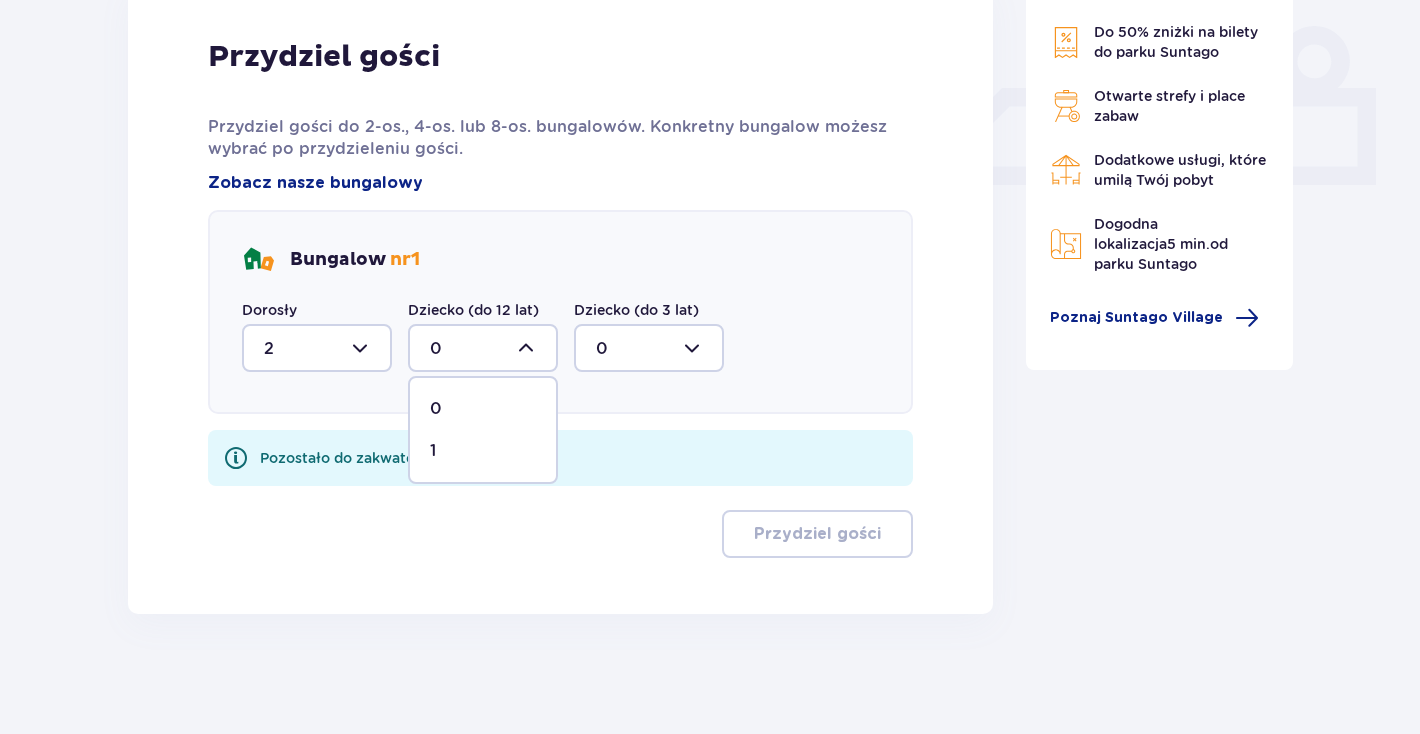 click on "1" at bounding box center (483, 451) 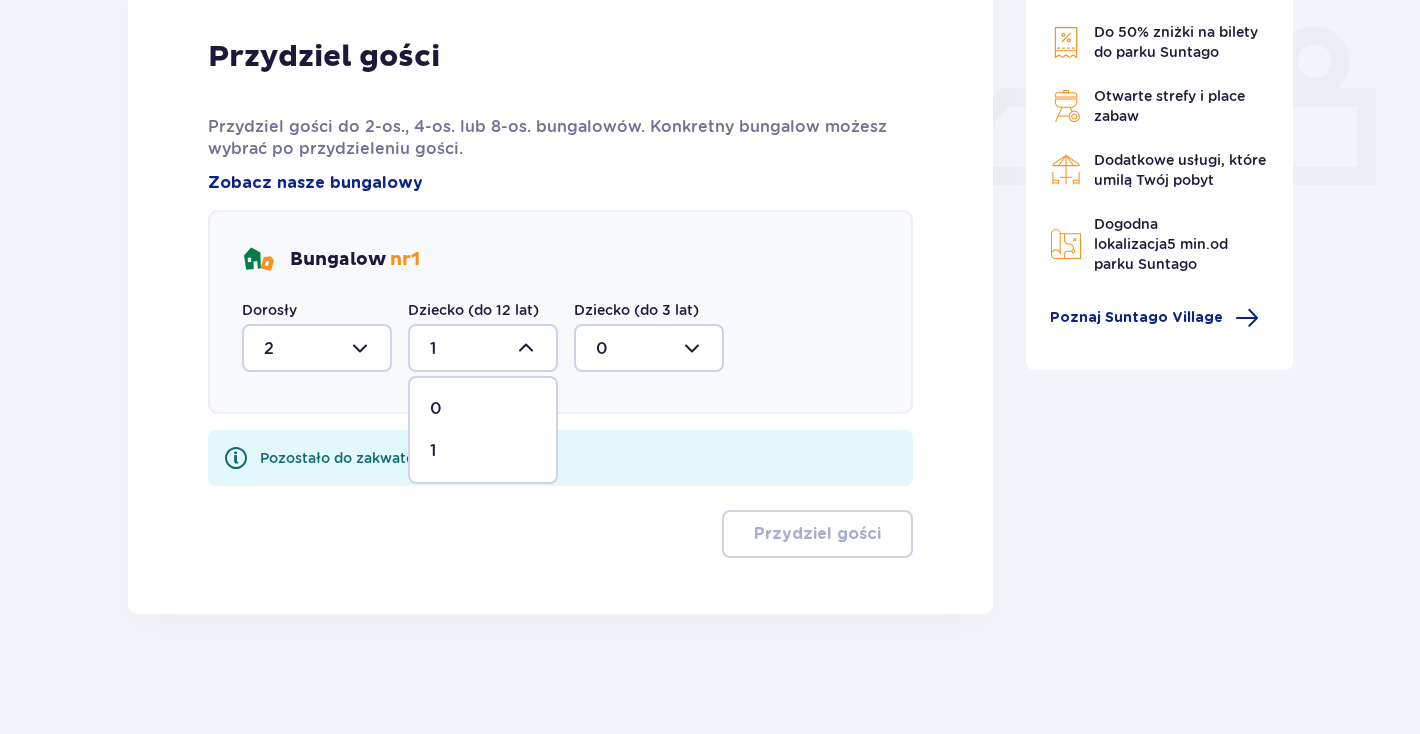 scroll, scrollTop: 768, scrollLeft: 0, axis: vertical 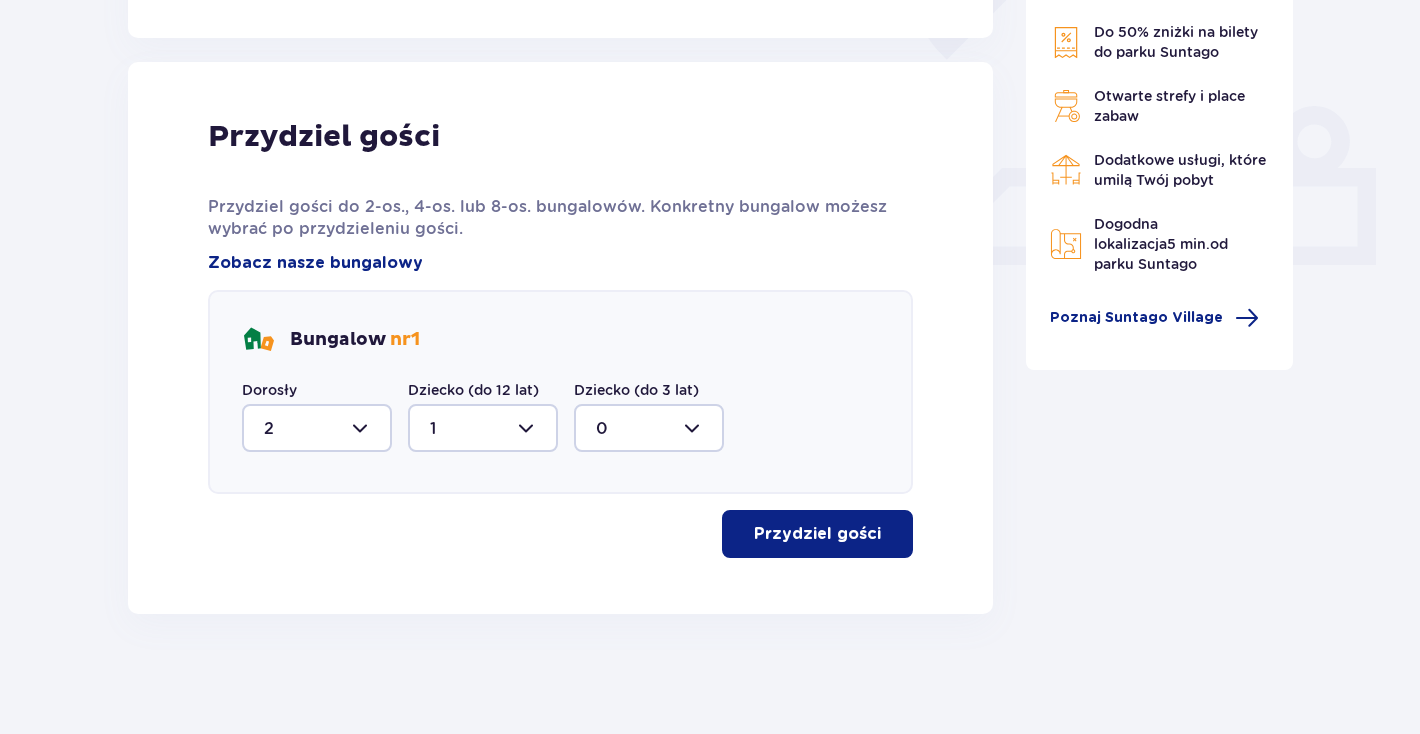 click on "Przydziel gości" at bounding box center [817, 534] 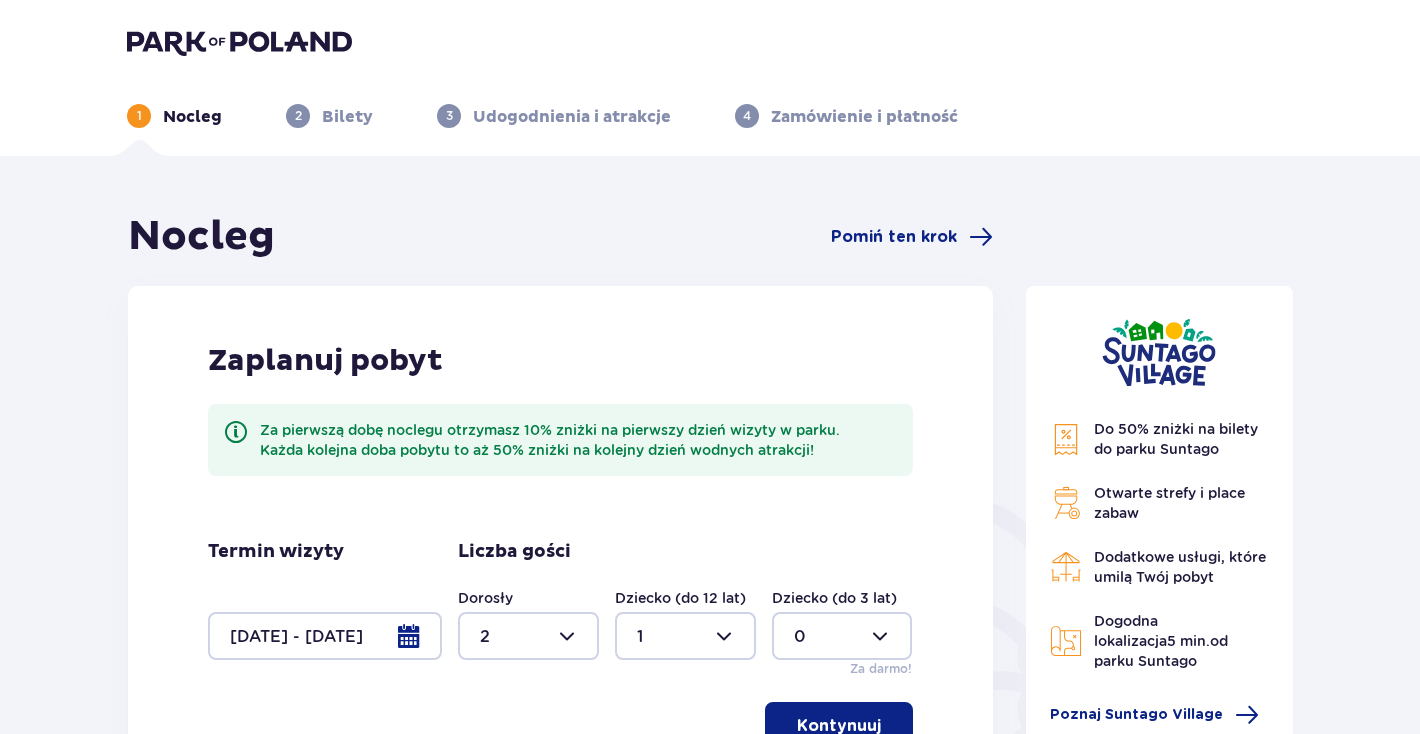 scroll, scrollTop: 0, scrollLeft: 0, axis: both 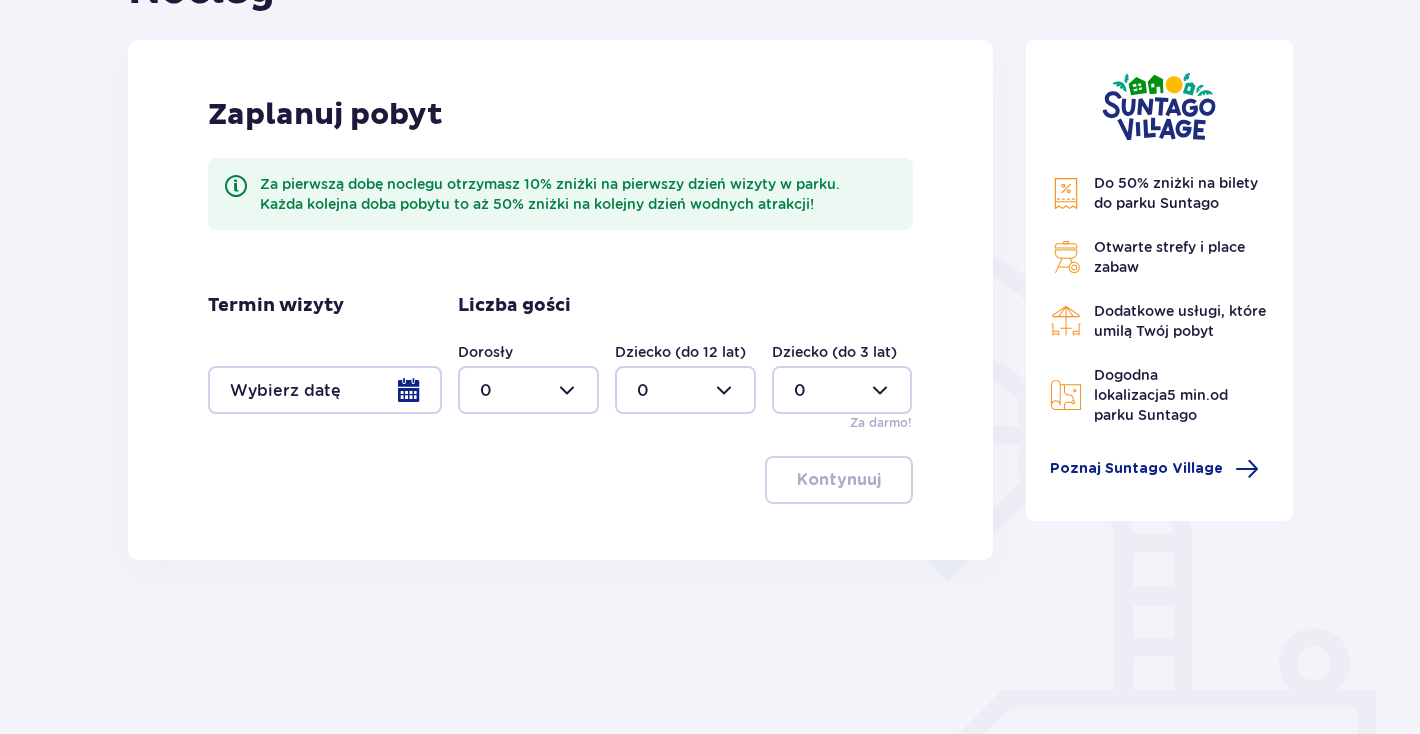 click at bounding box center (325, 390) 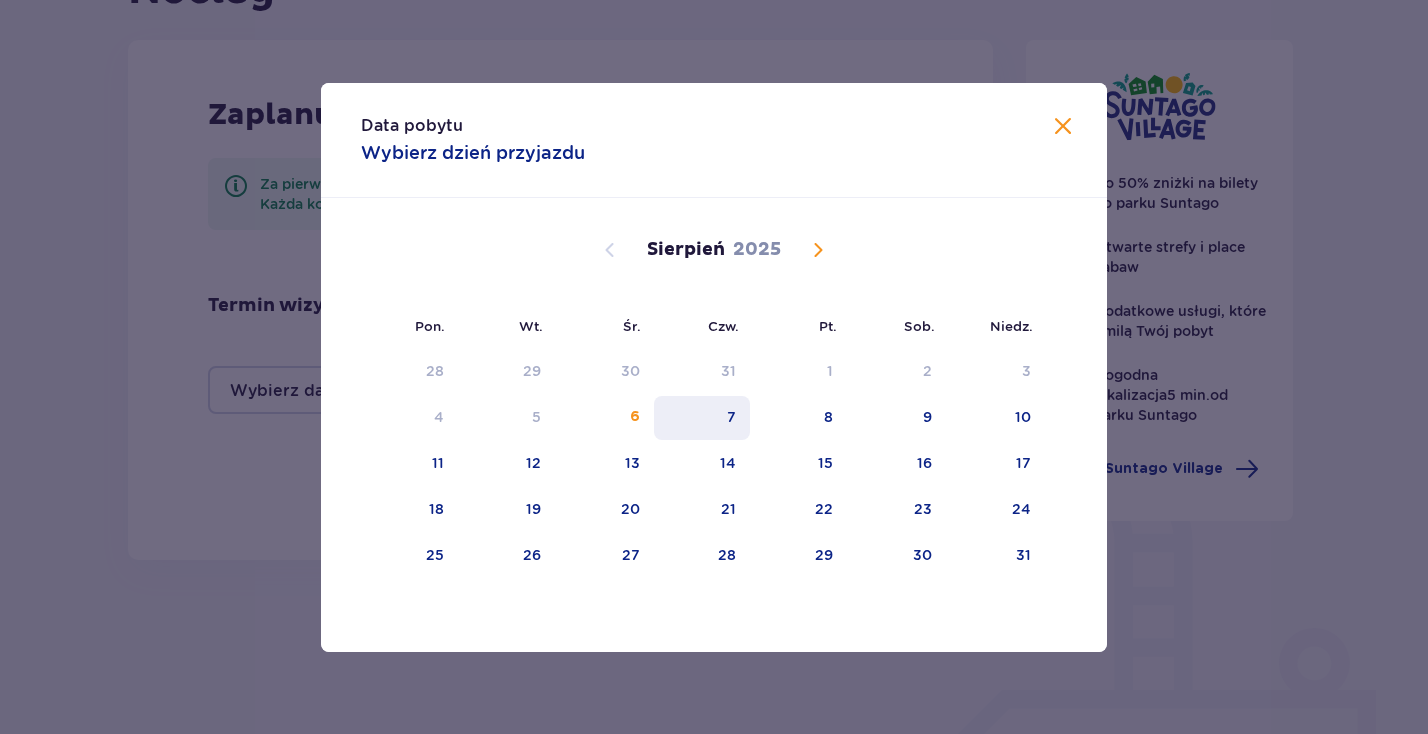click on "7" at bounding box center [702, 418] 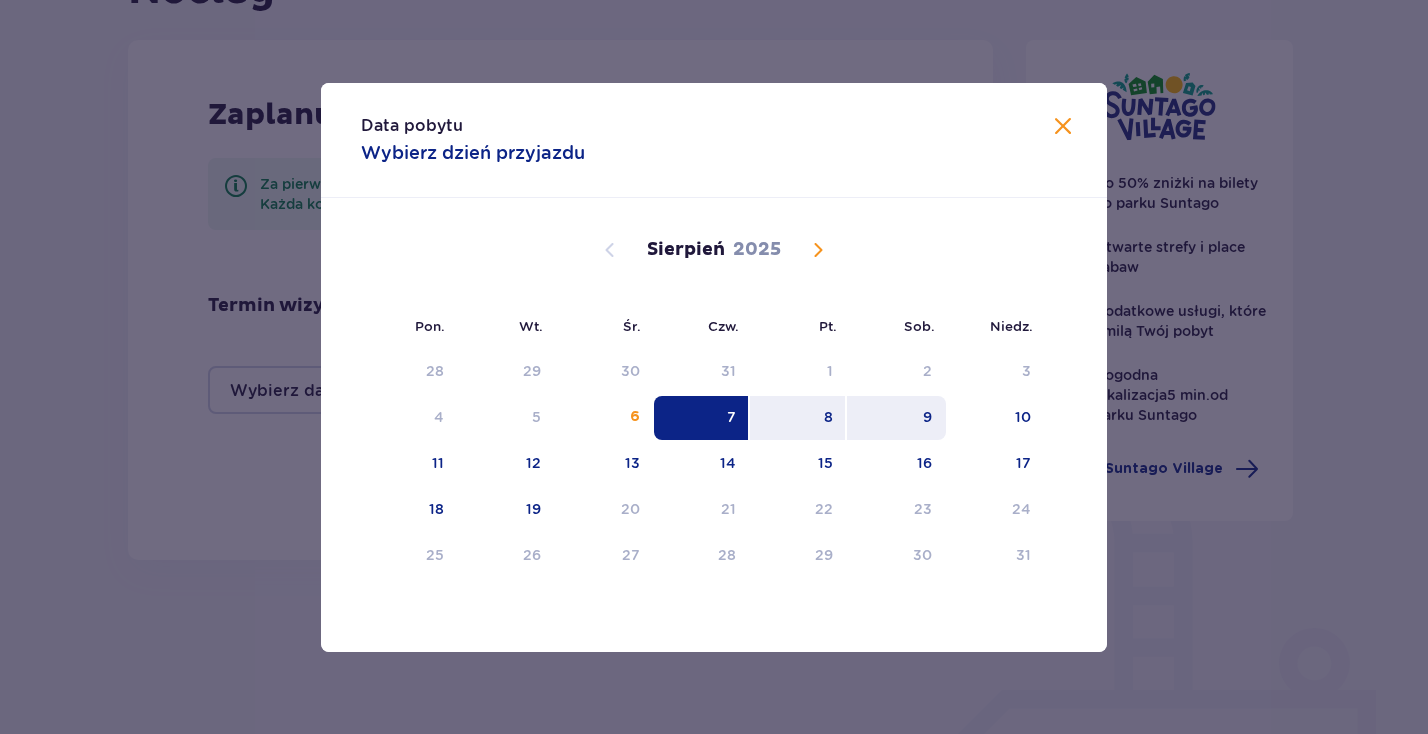click on "9" at bounding box center (896, 418) 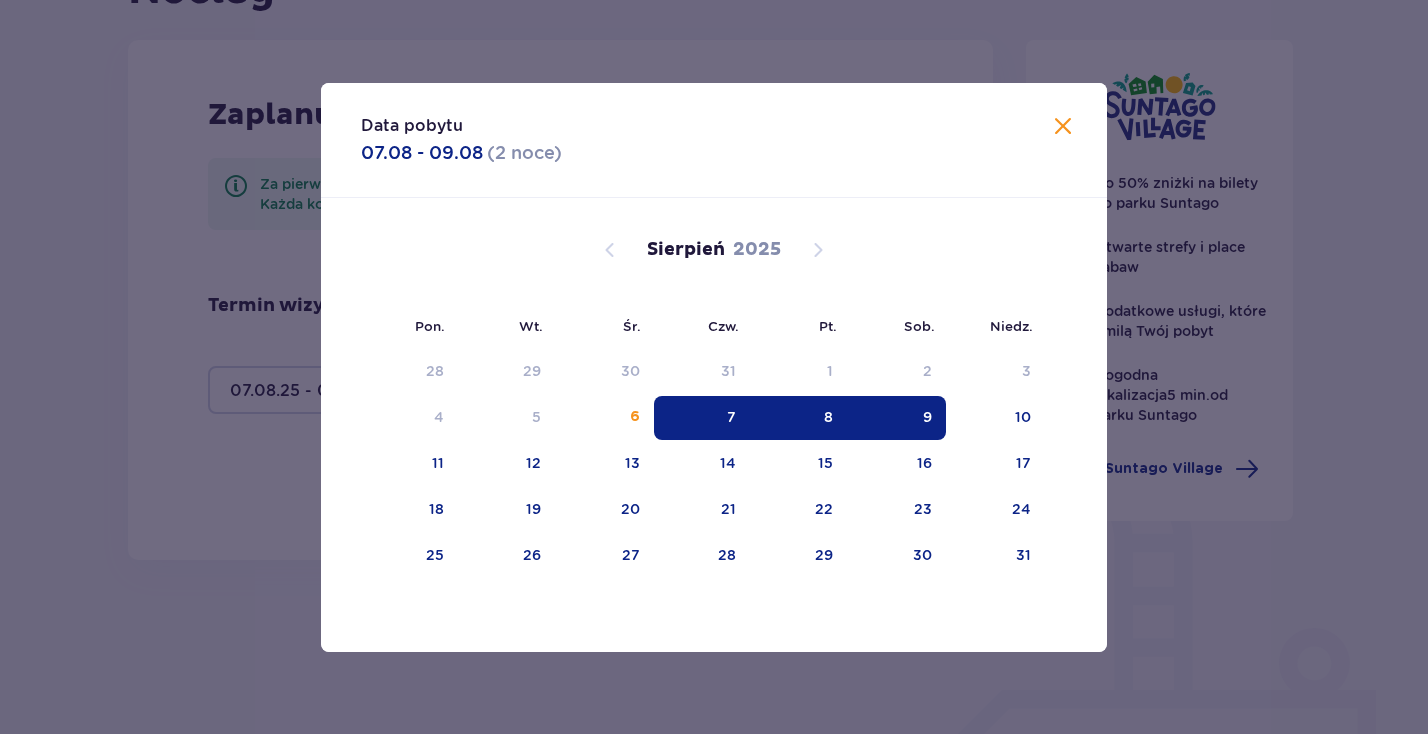 type on "07.08.25 - 09.08.25" 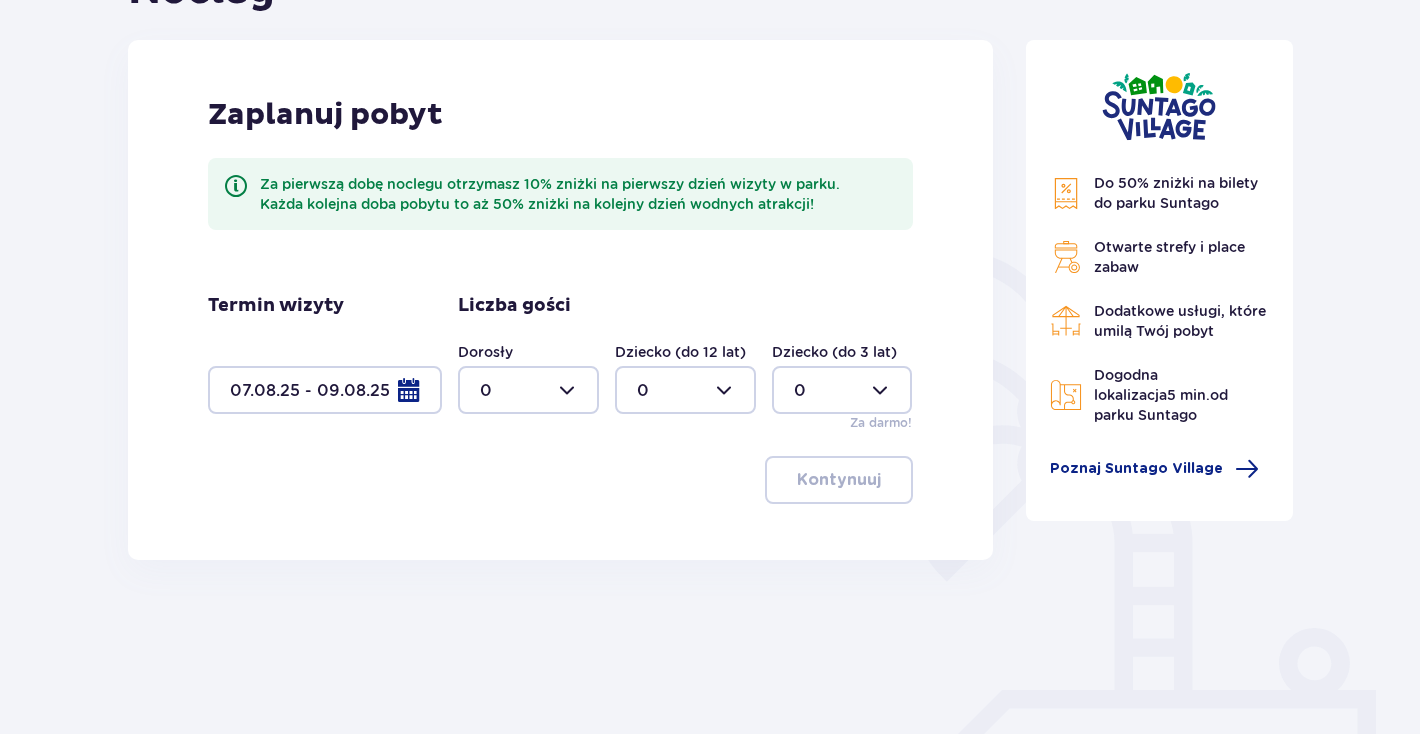 click at bounding box center (528, 390) 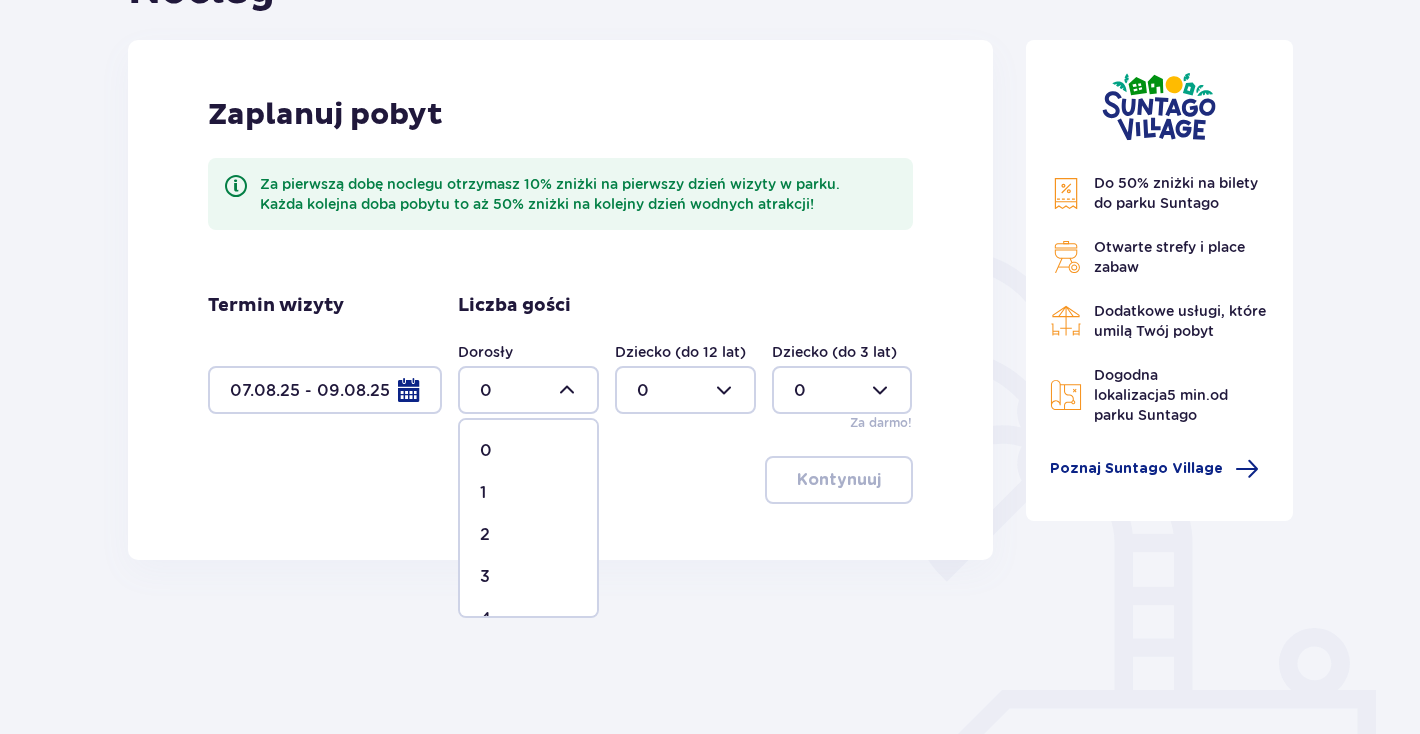 click on "1" at bounding box center (528, 493) 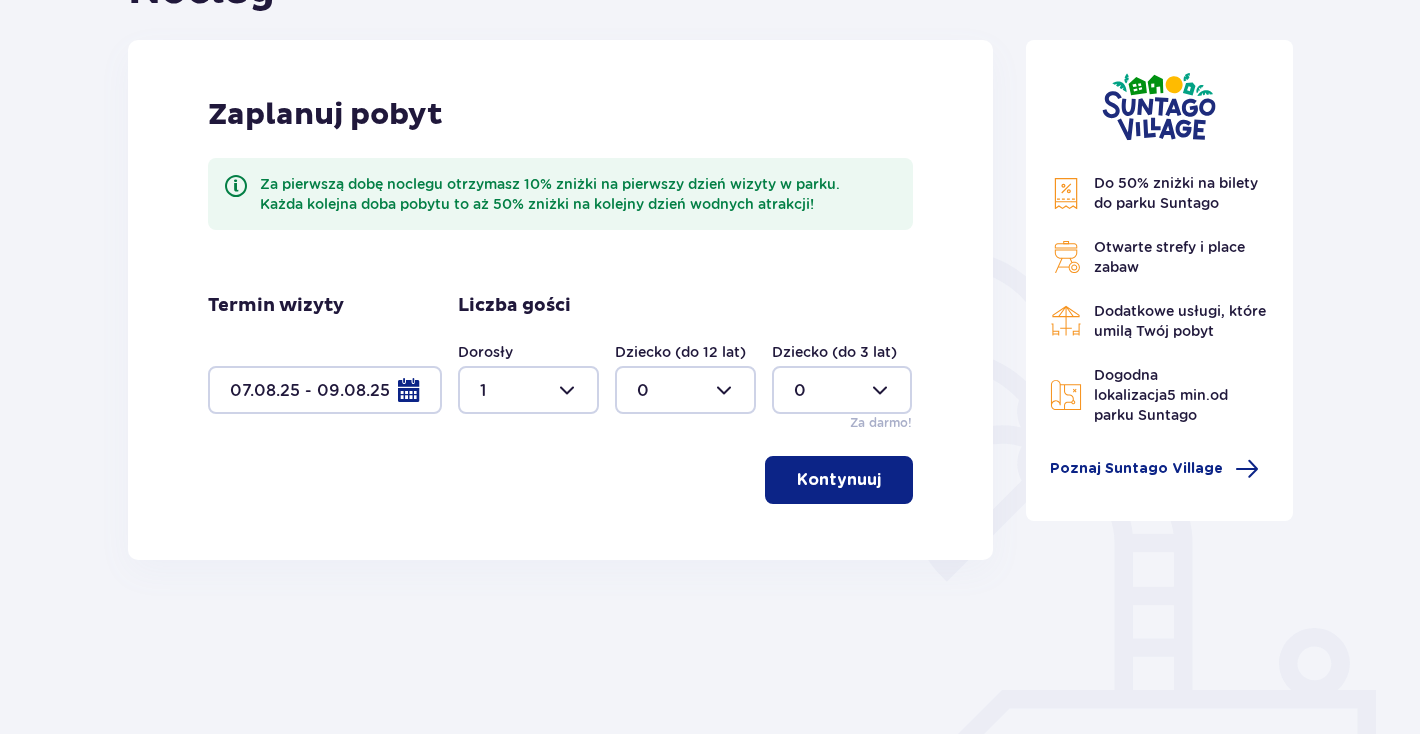 click at bounding box center (685, 390) 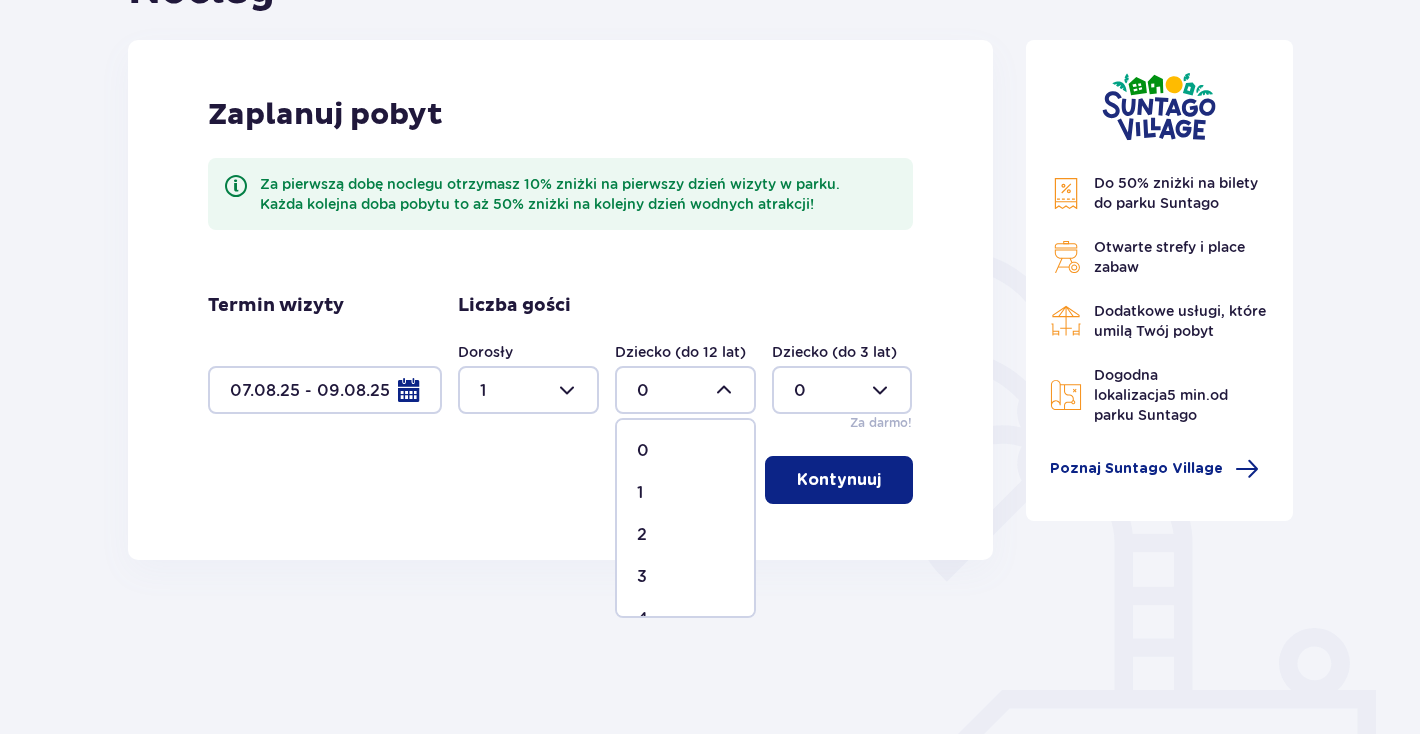 click on "1" at bounding box center (685, 493) 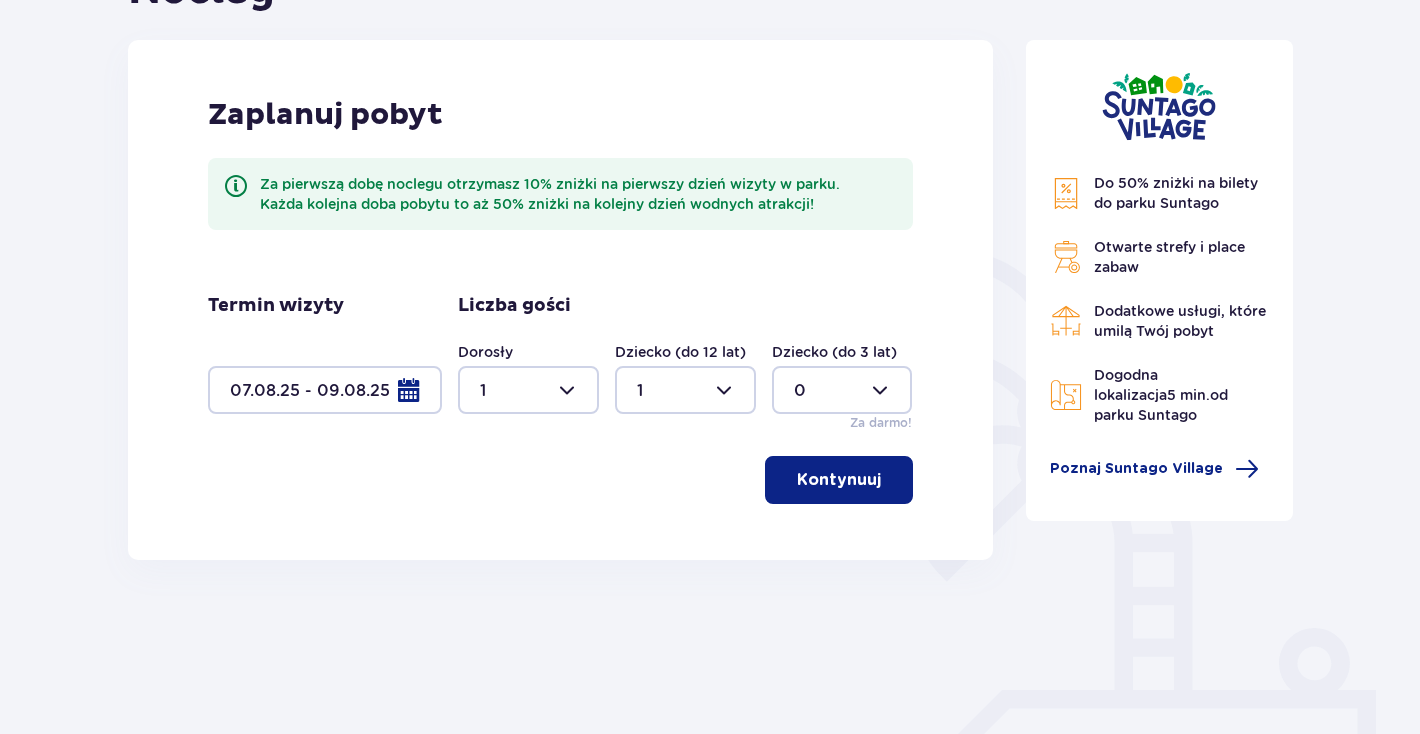 click on "Kontynuuj" at bounding box center [839, 480] 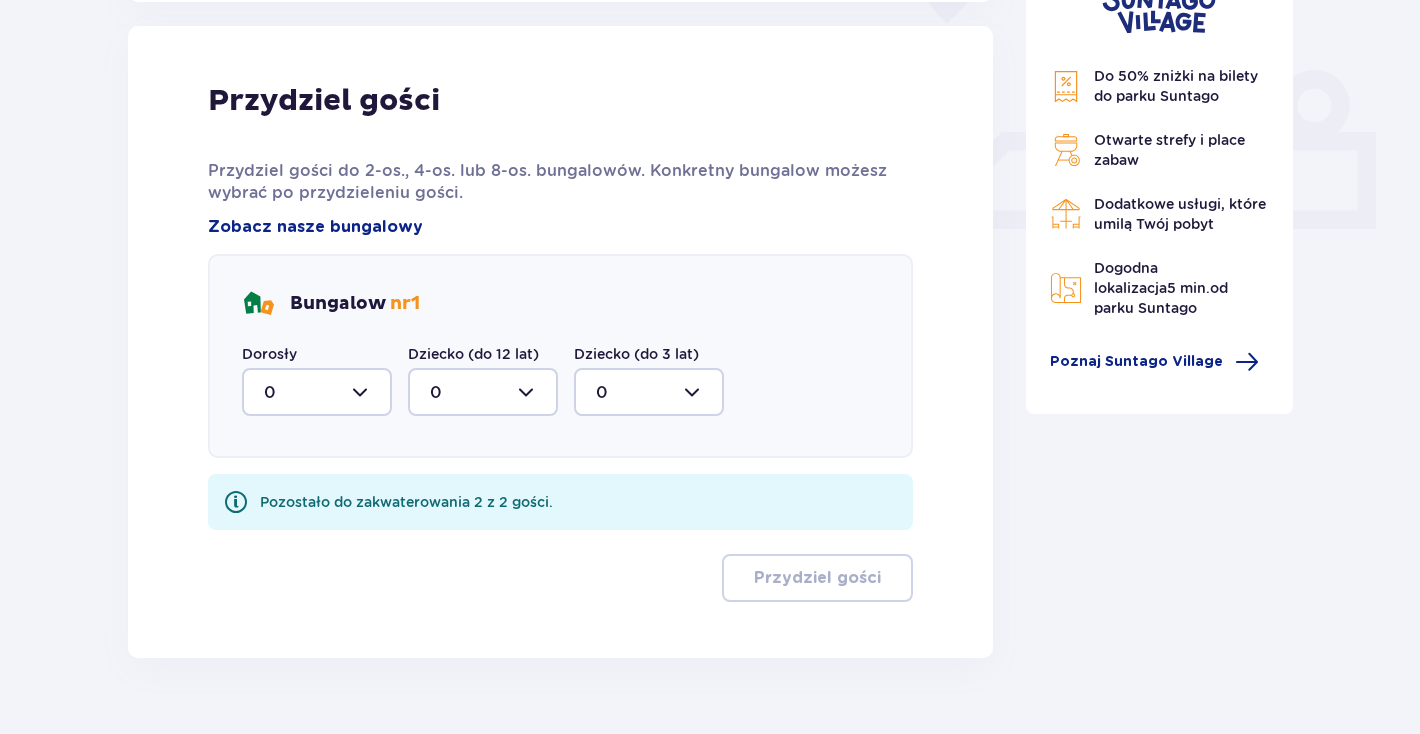 scroll, scrollTop: 806, scrollLeft: 0, axis: vertical 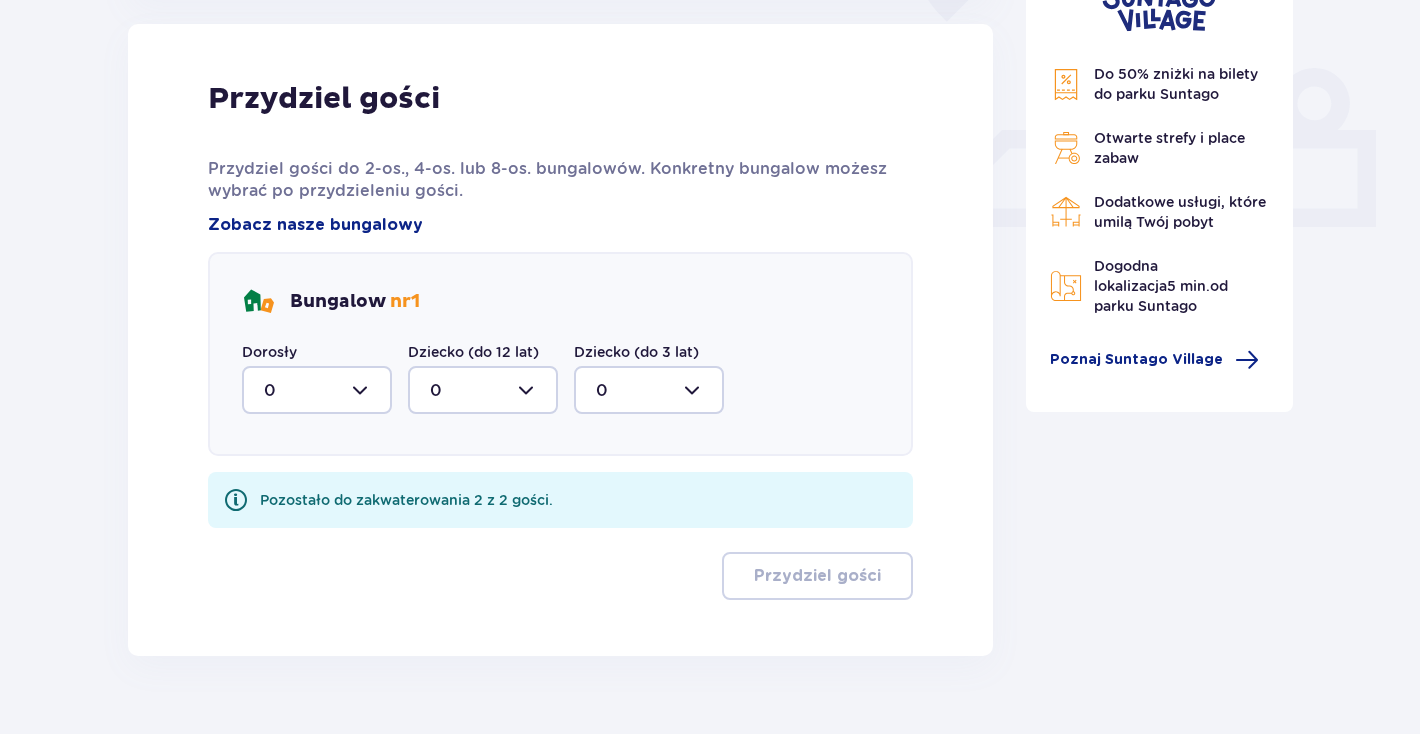 click at bounding box center (317, 390) 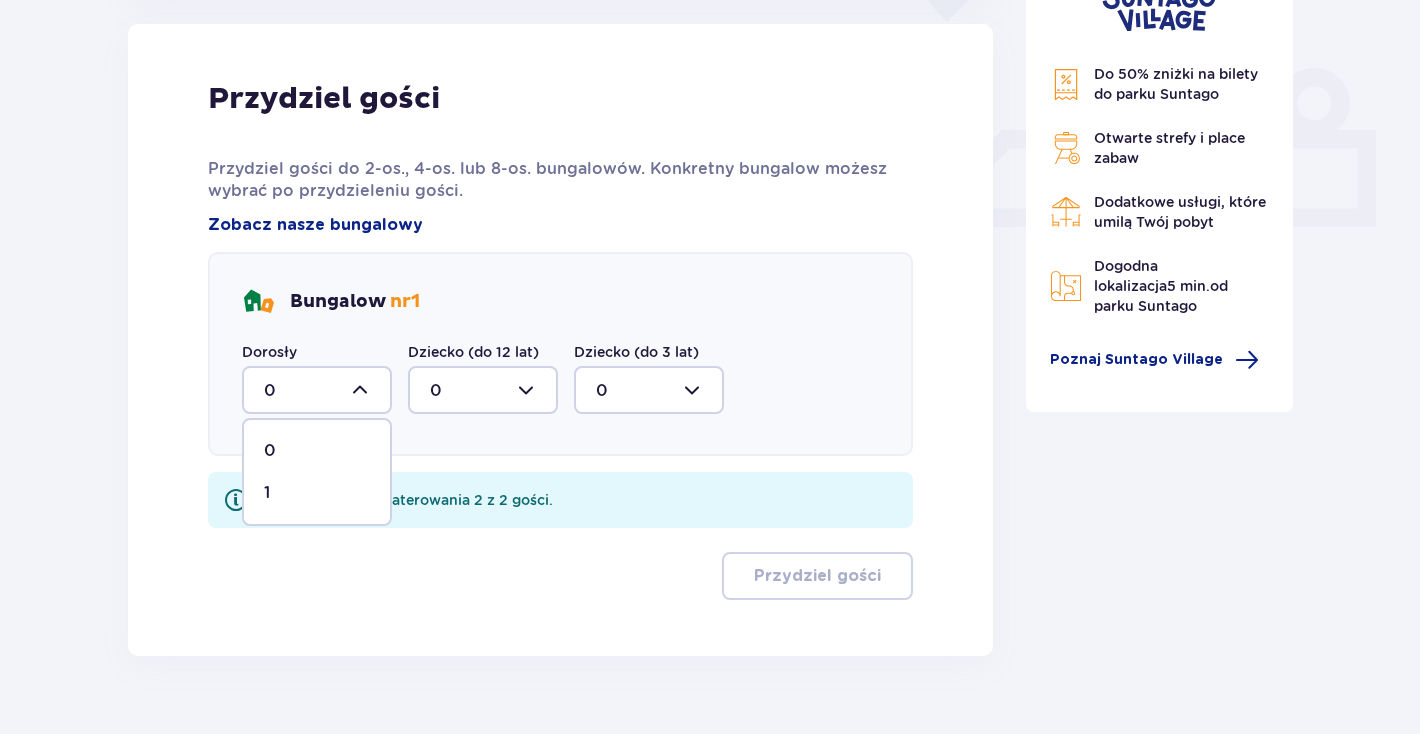 click on "1" at bounding box center [317, 493] 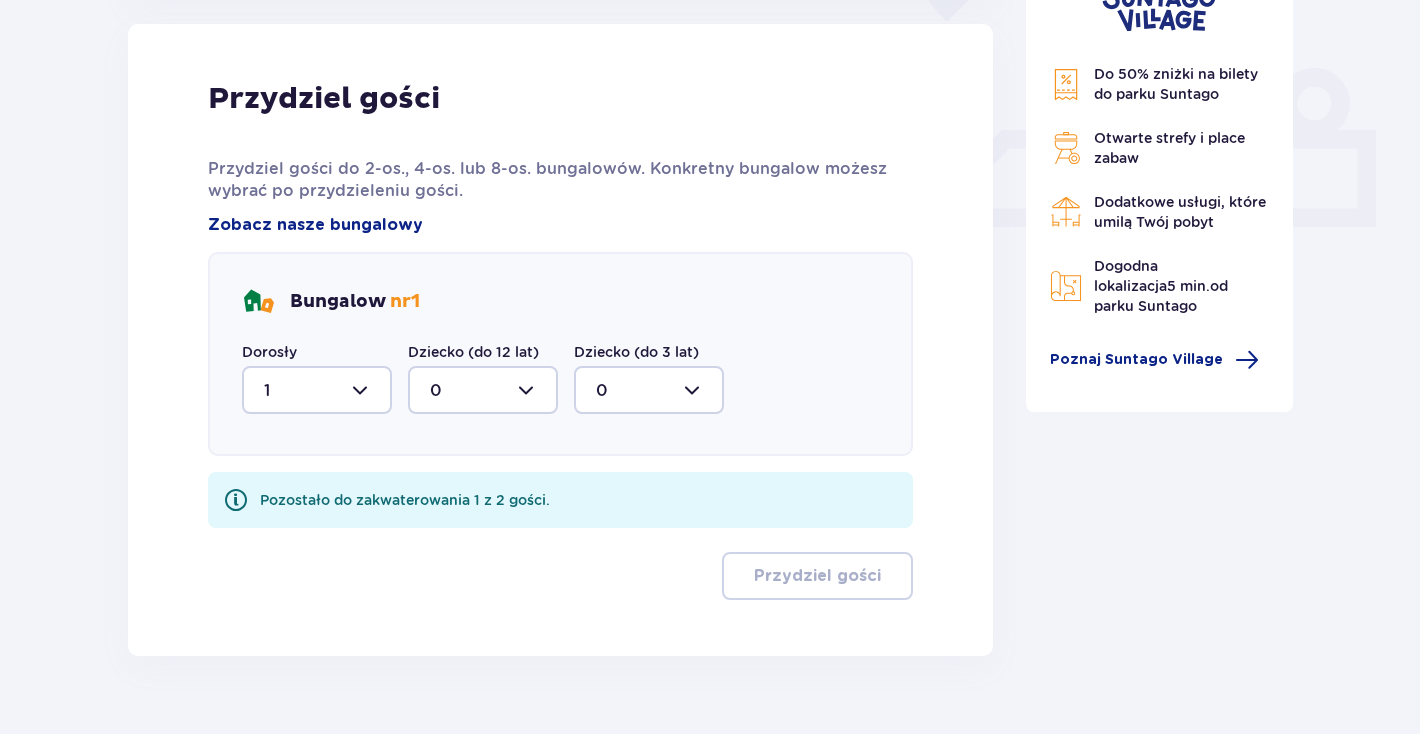 click at bounding box center (483, 390) 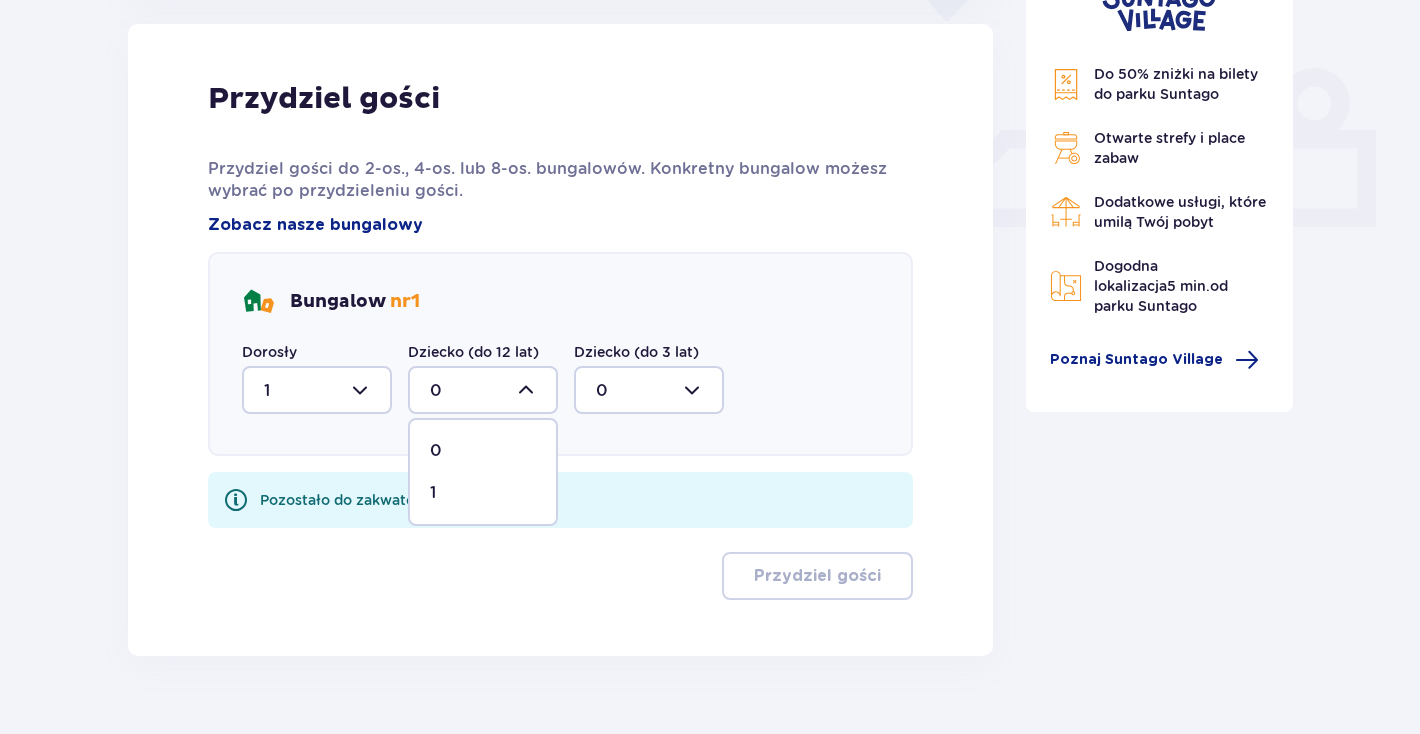 click on "1" at bounding box center (483, 493) 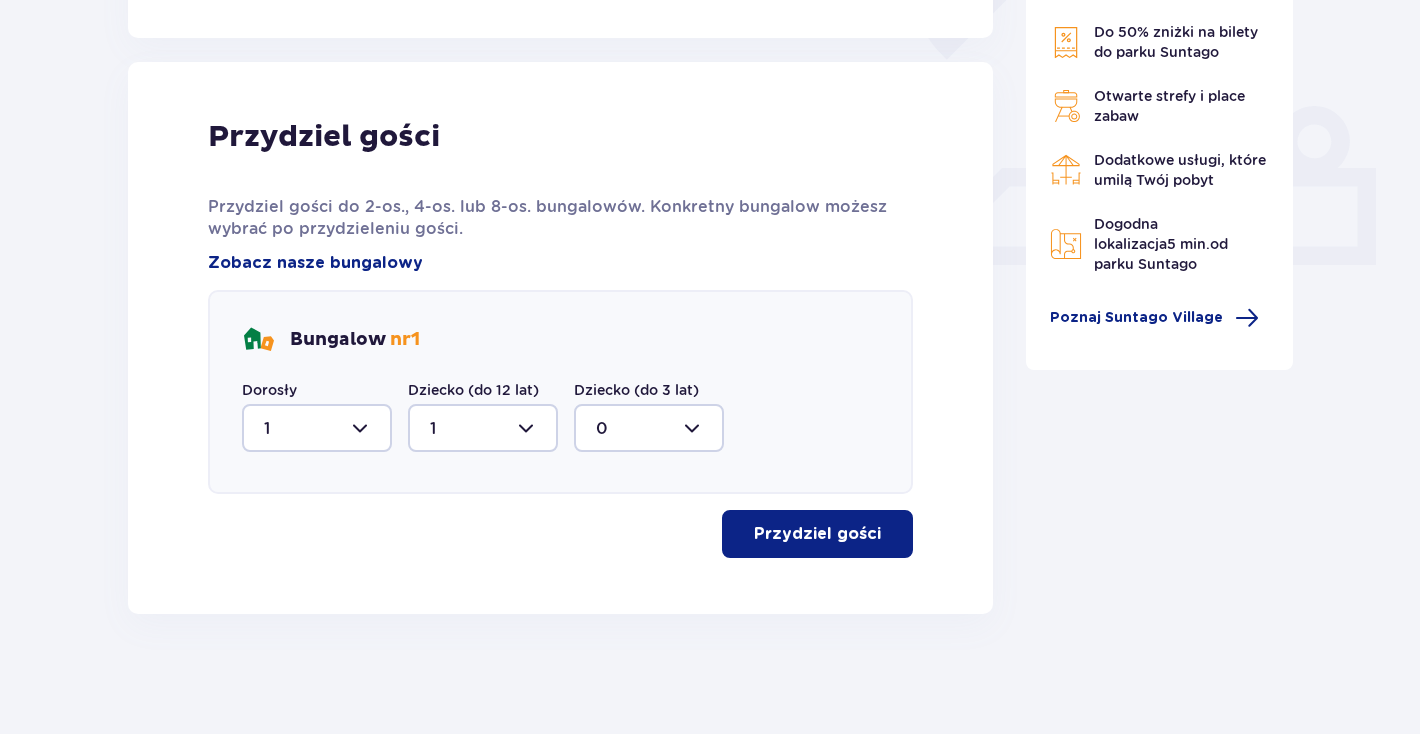 scroll, scrollTop: 768, scrollLeft: 0, axis: vertical 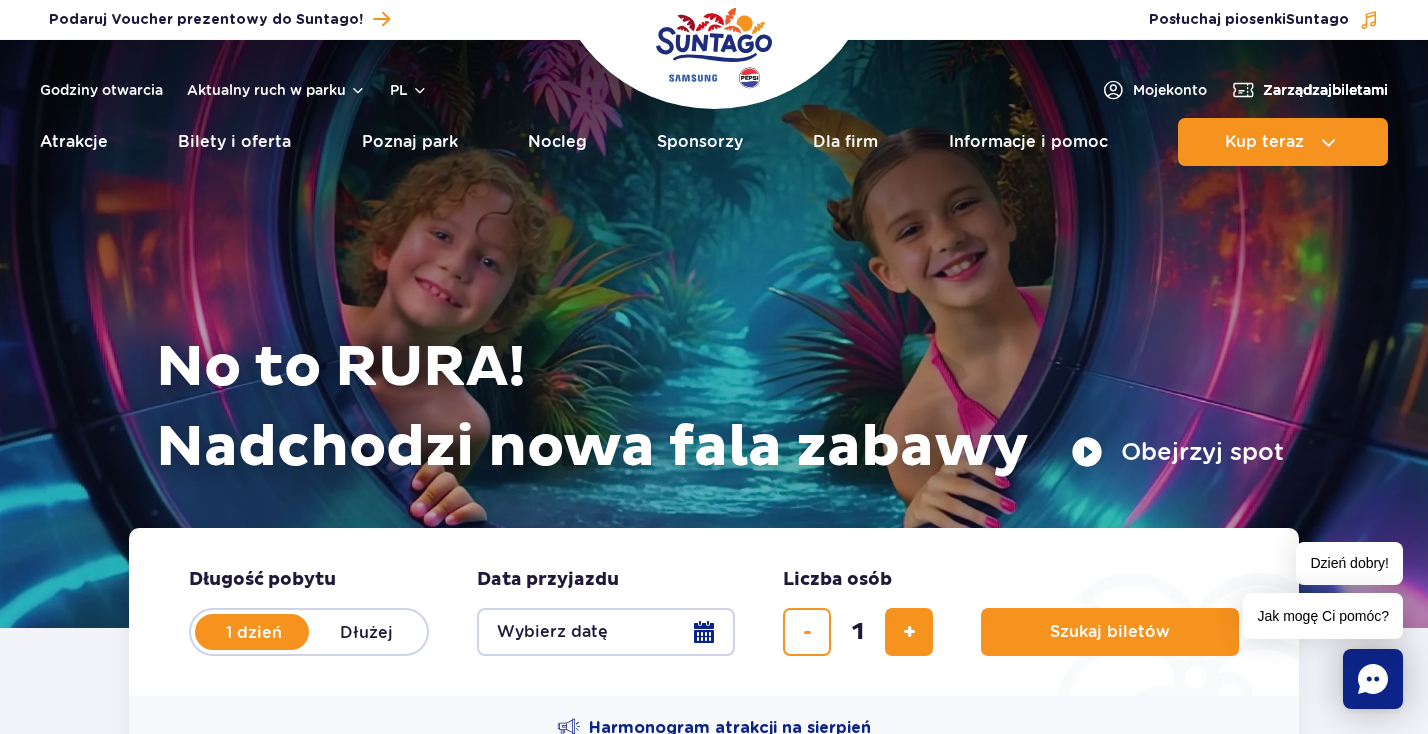 click on "Zarządzaj  biletami" at bounding box center (1325, 90) 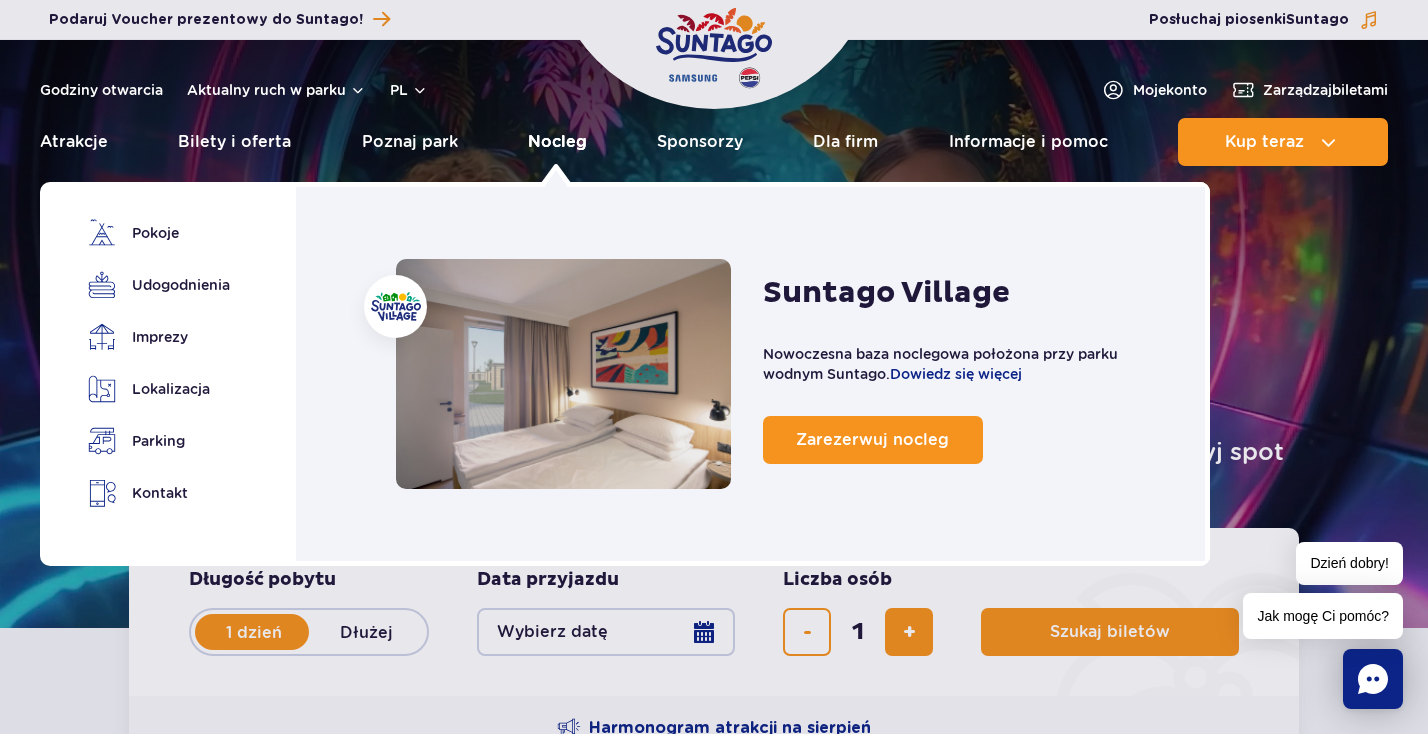 click on "Nocleg" at bounding box center (557, 142) 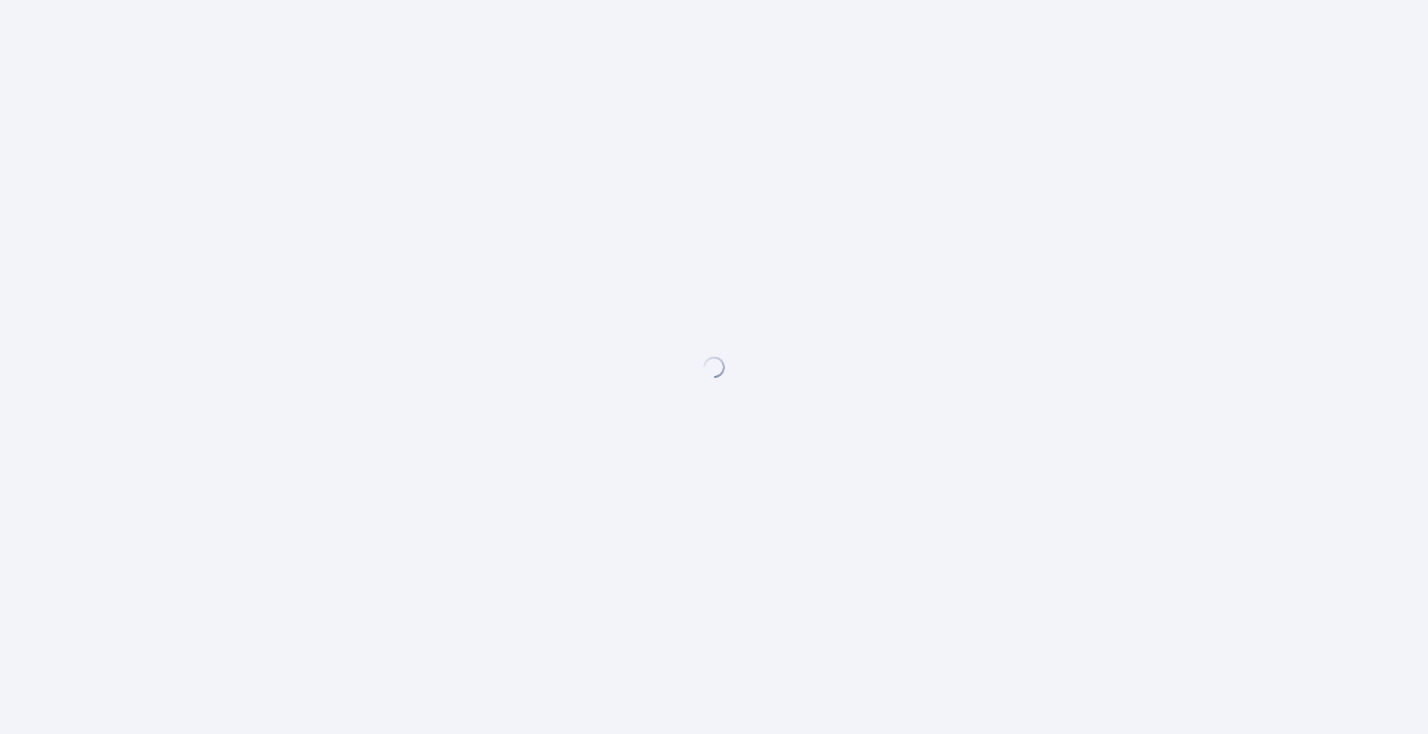 scroll, scrollTop: 0, scrollLeft: 0, axis: both 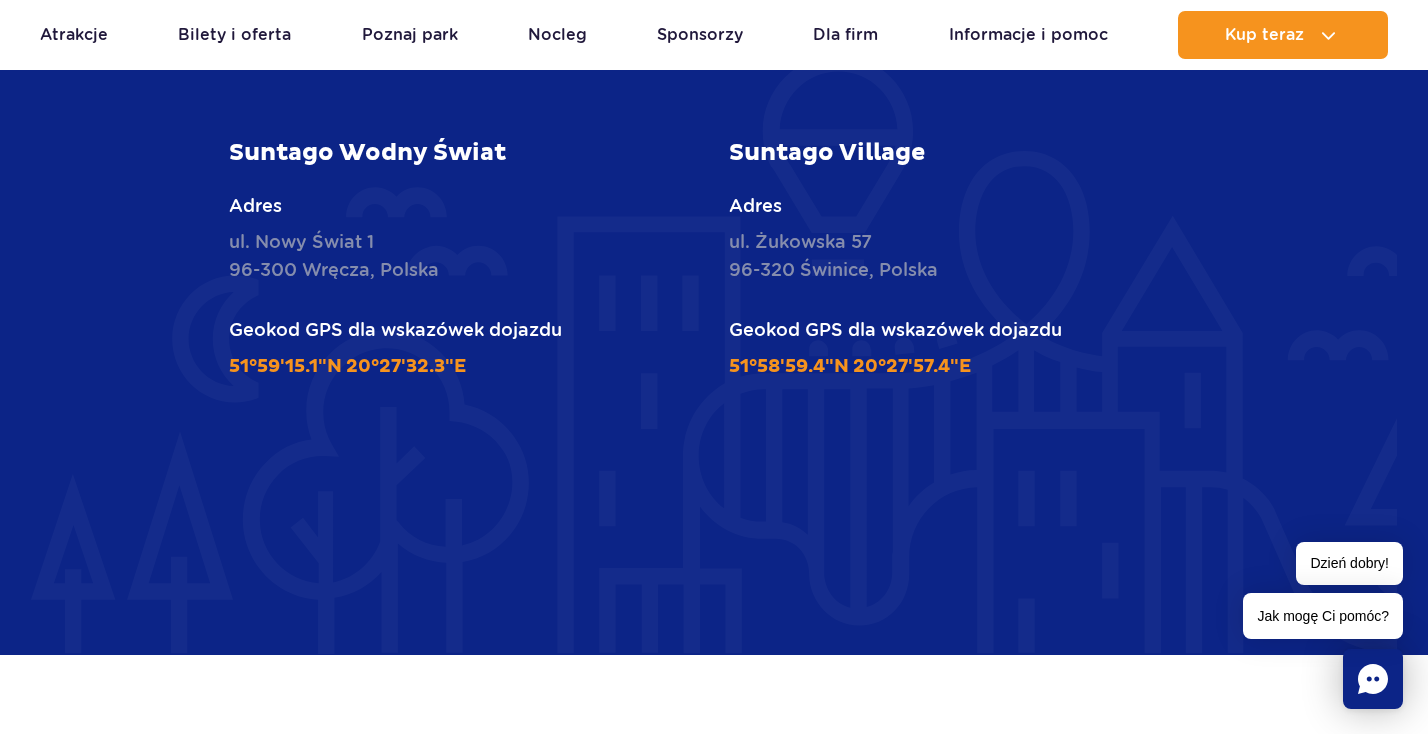 click 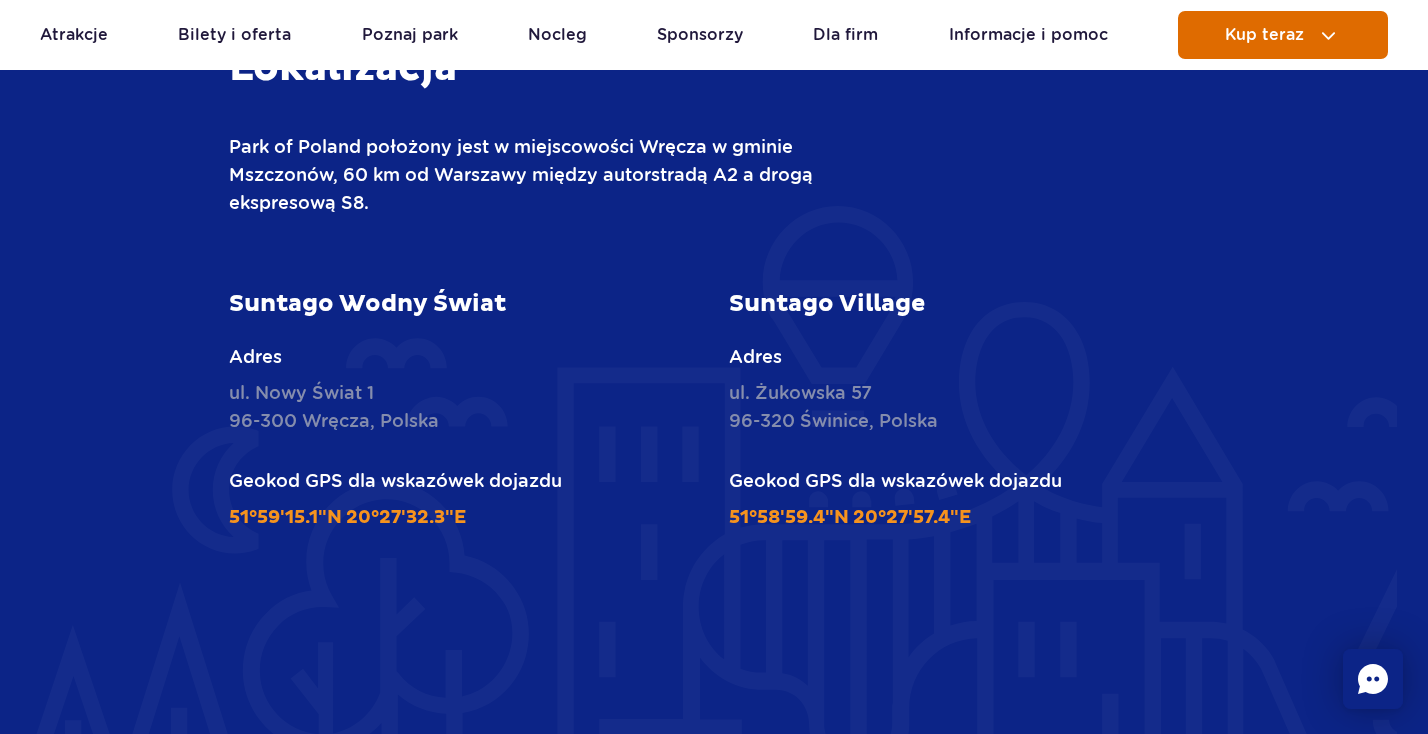 scroll, scrollTop: 4749, scrollLeft: 0, axis: vertical 